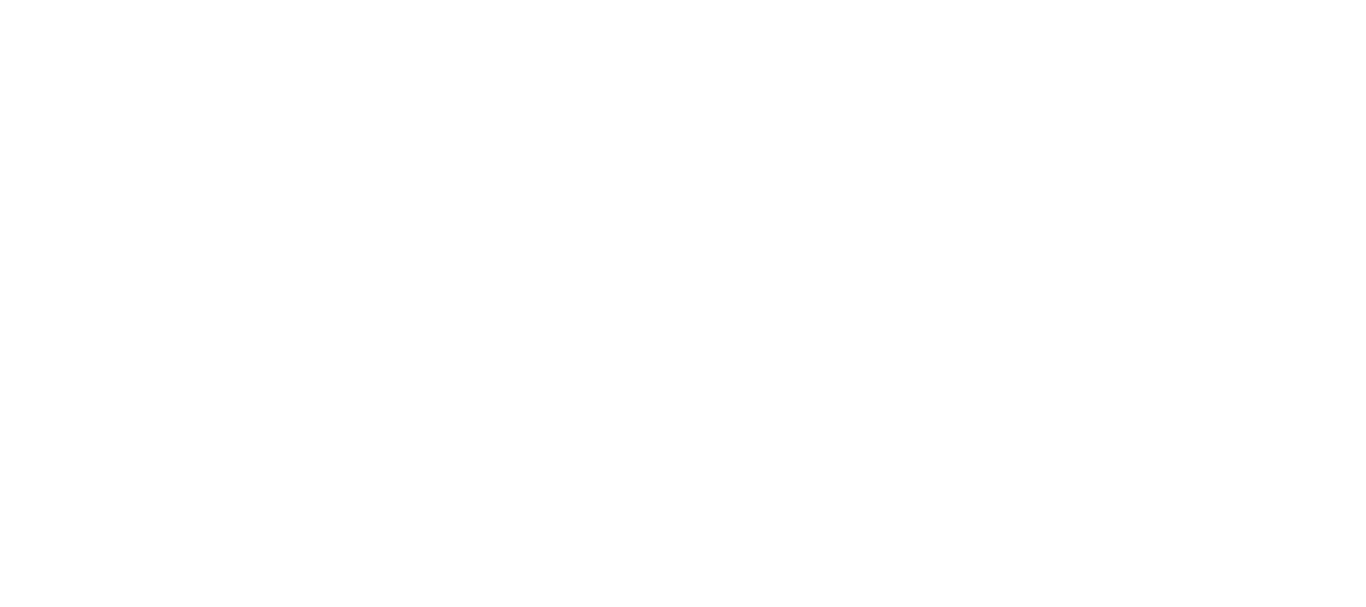 scroll, scrollTop: 0, scrollLeft: 0, axis: both 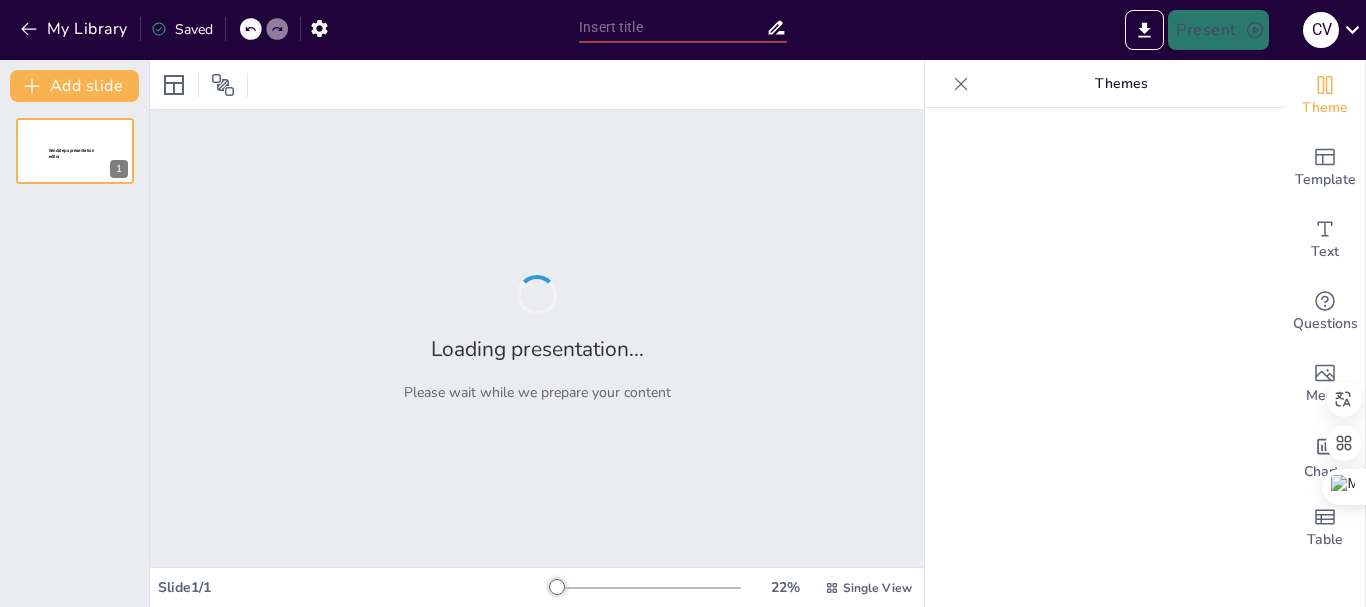 type on "Diversidad Genética y Adaptaciones en la Evolución Humana" 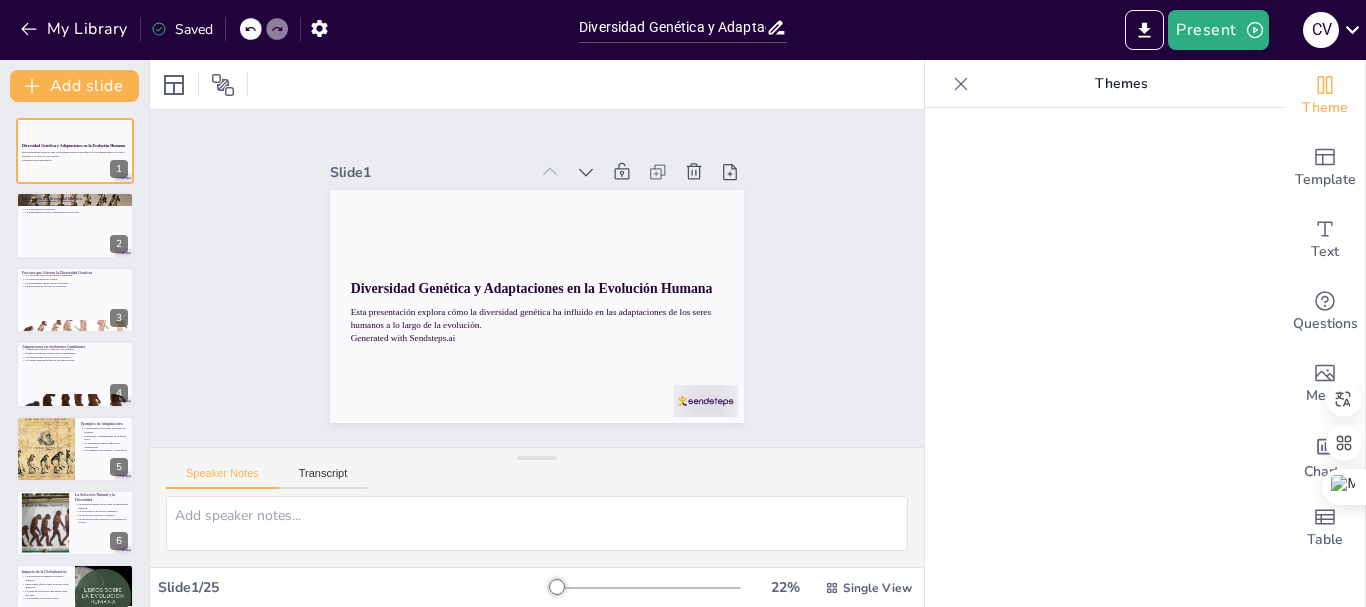 checkbox on "true" 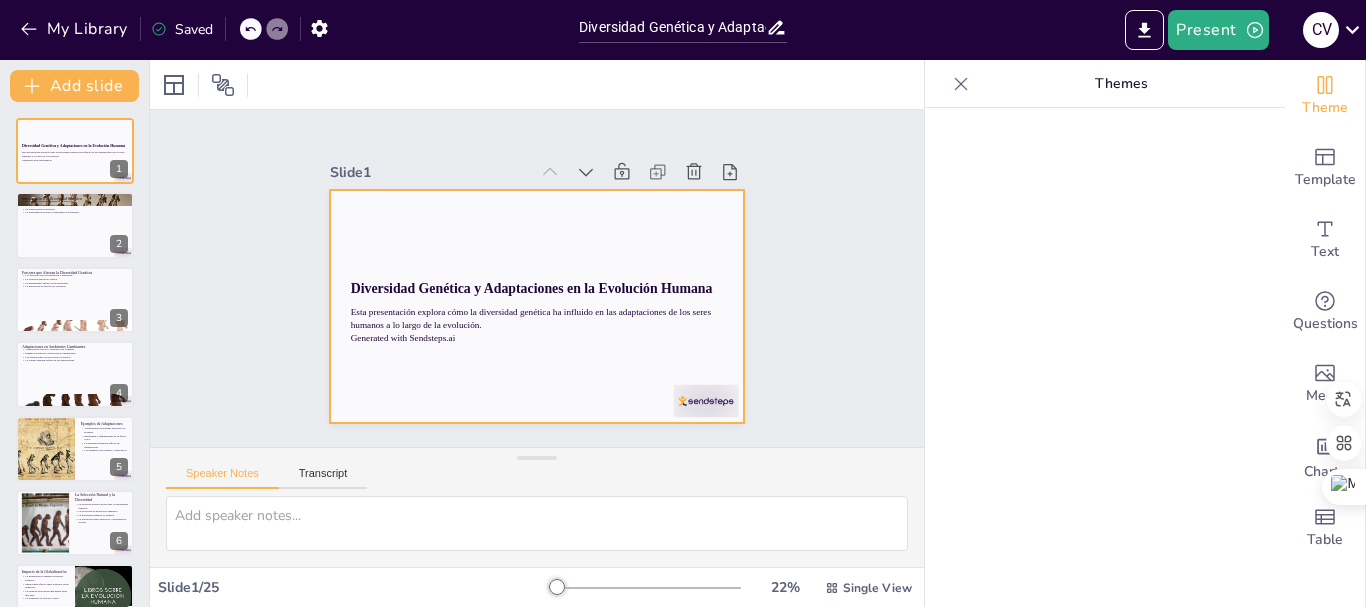 checkbox on "true" 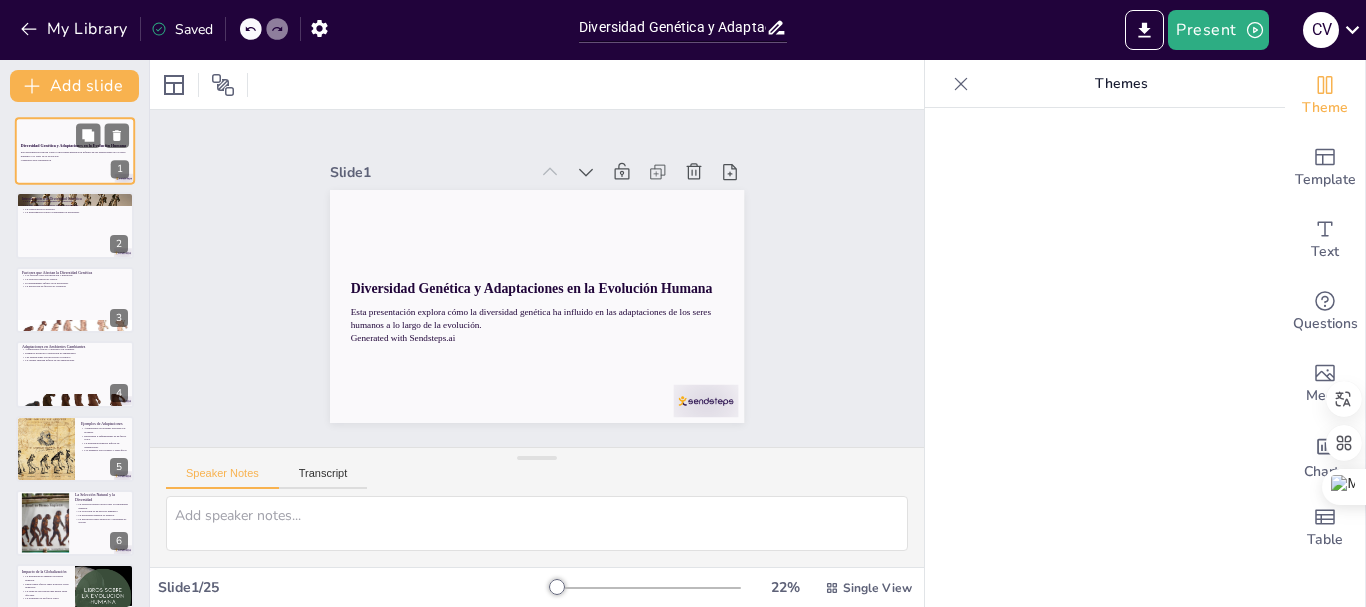 checkbox on "true" 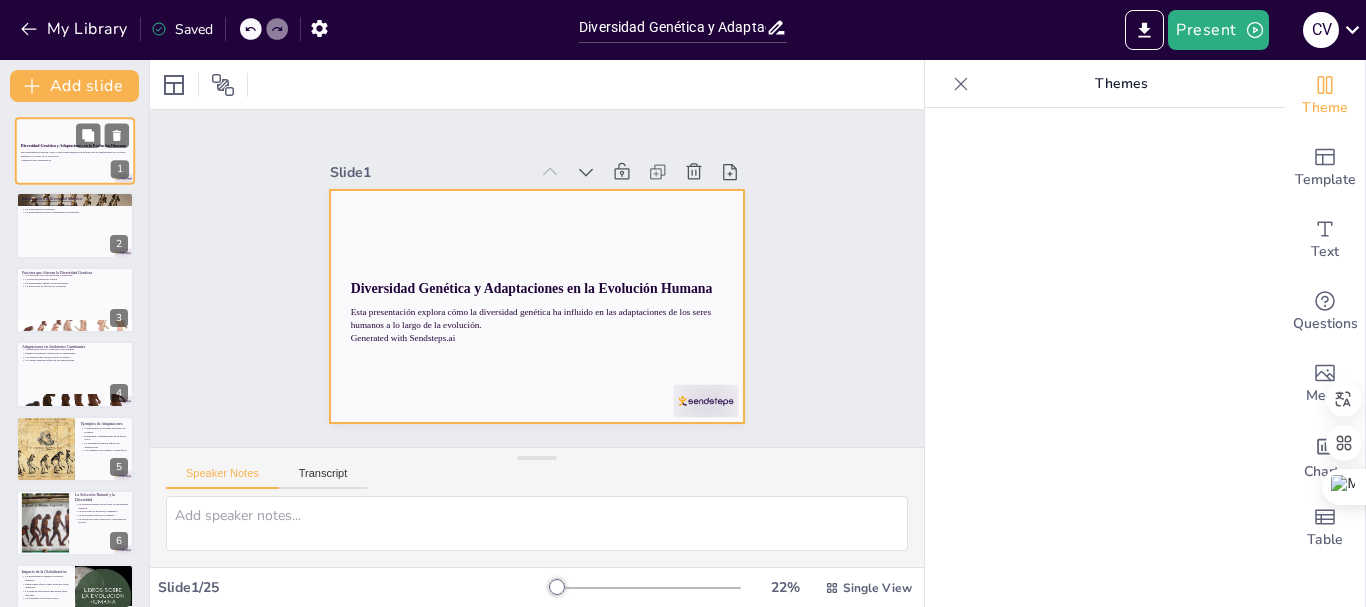 click at bounding box center (75, 151) 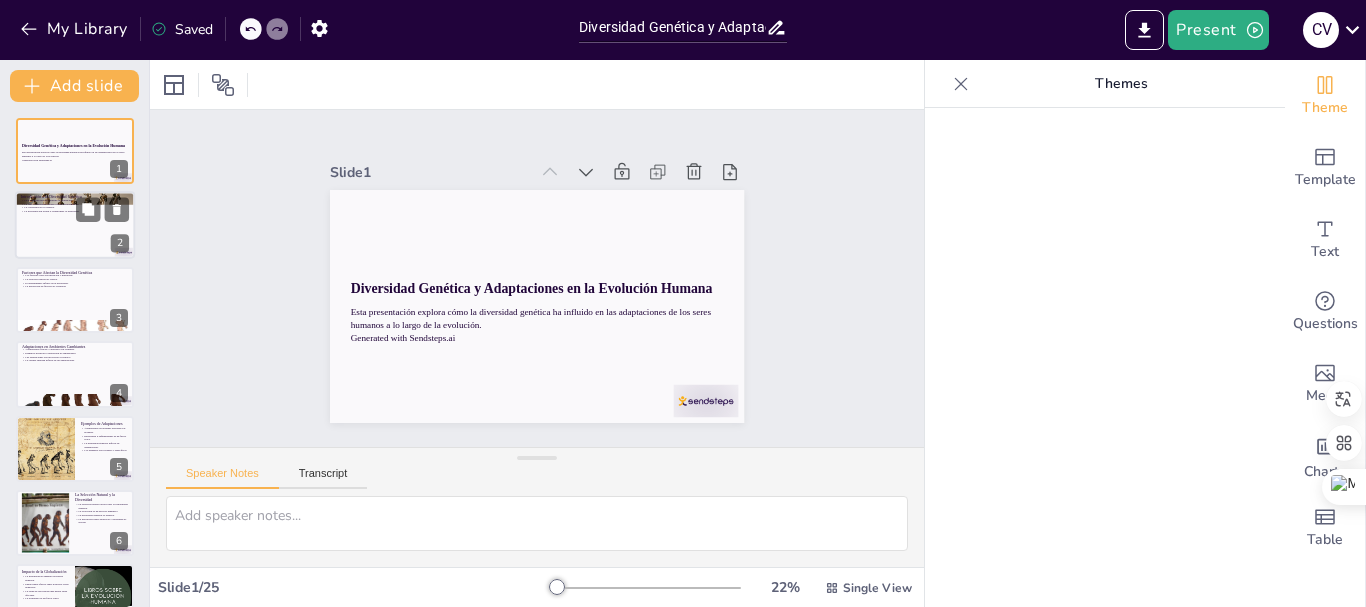 checkbox on "true" 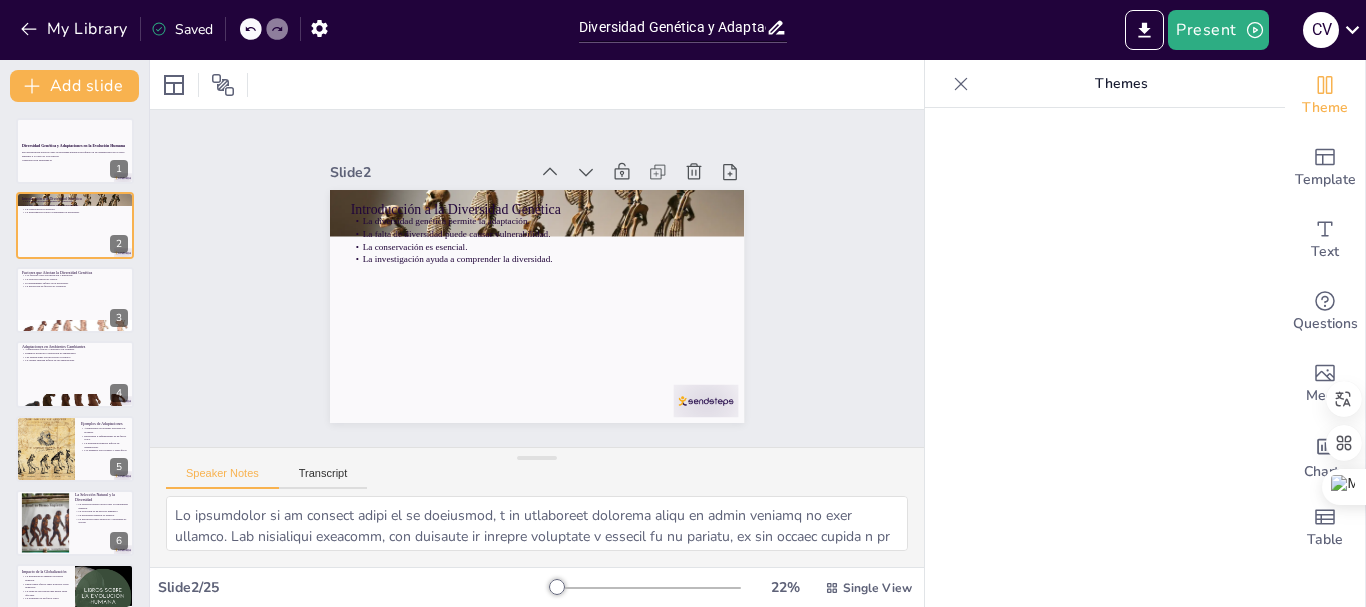 checkbox on "true" 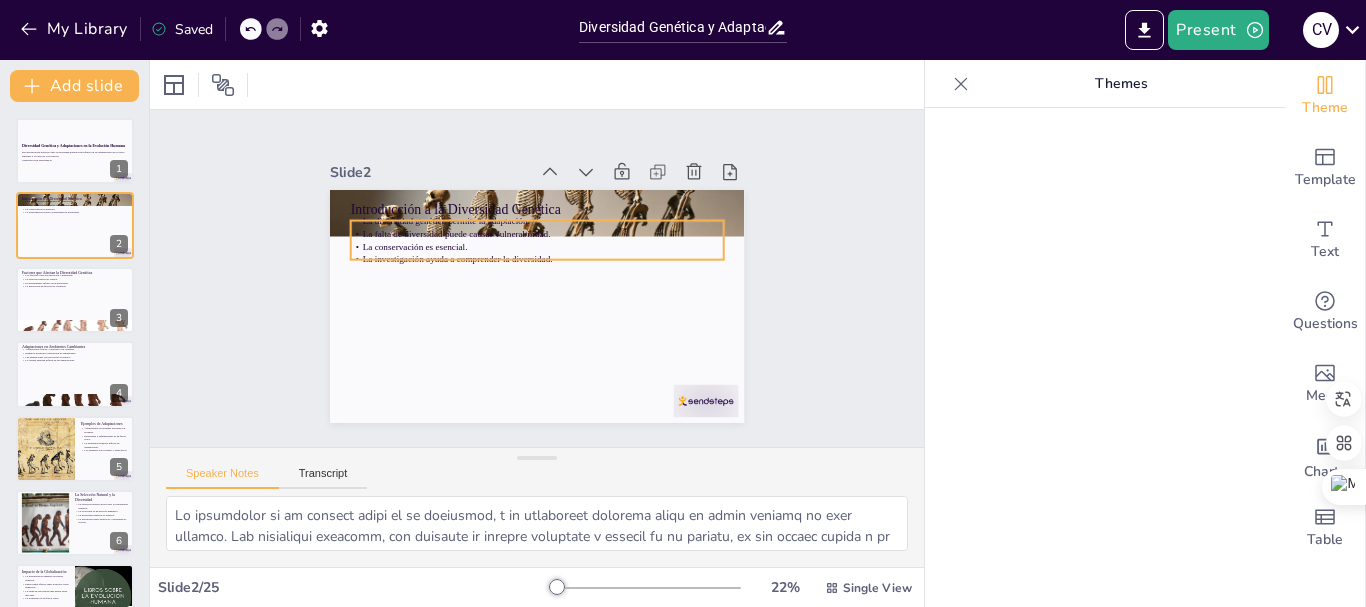 checkbox on "true" 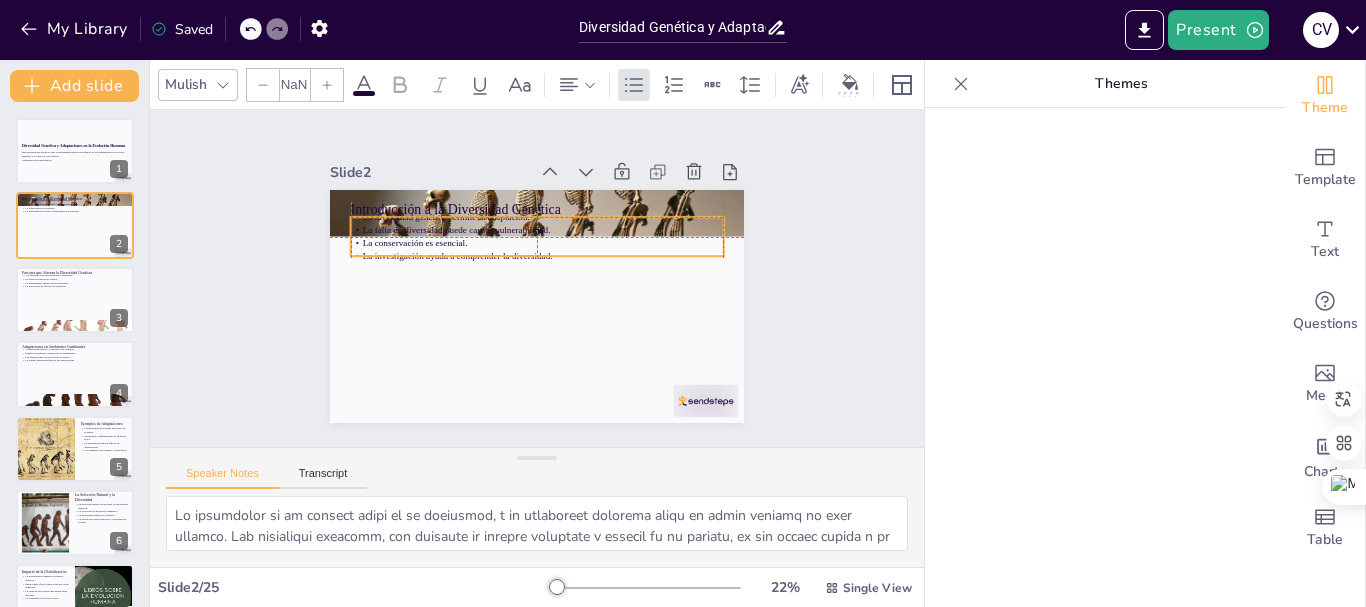 type on "32" 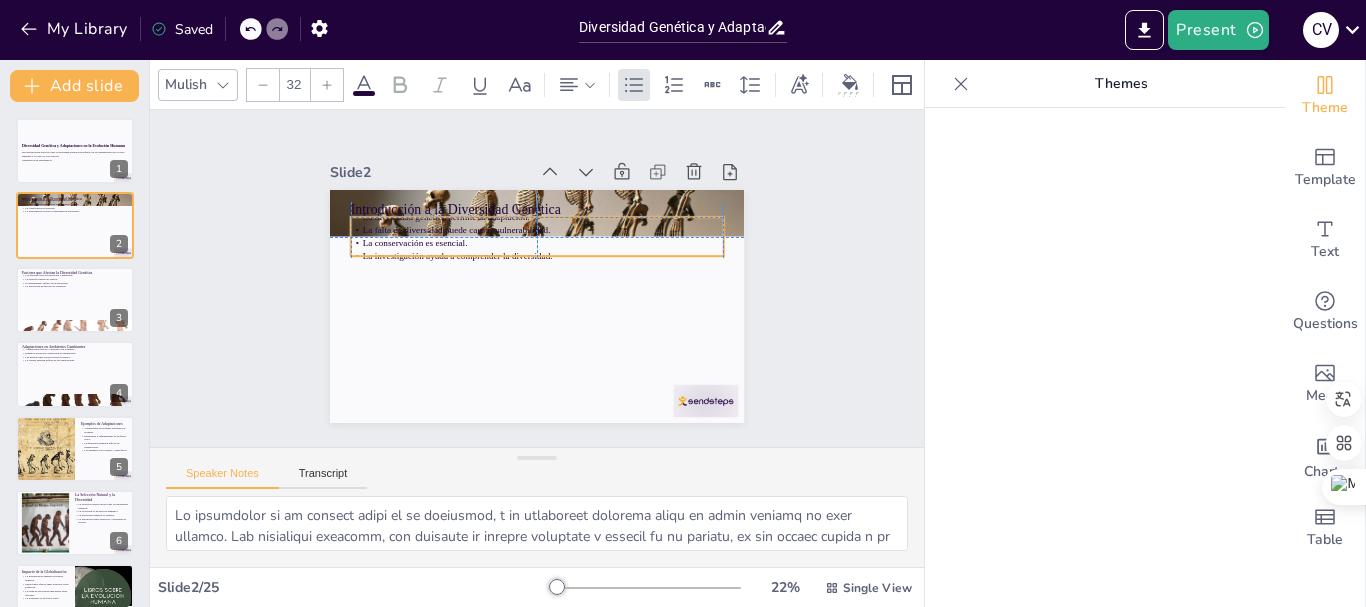 click on "La conservación es esencial." at bounding box center [544, 244] 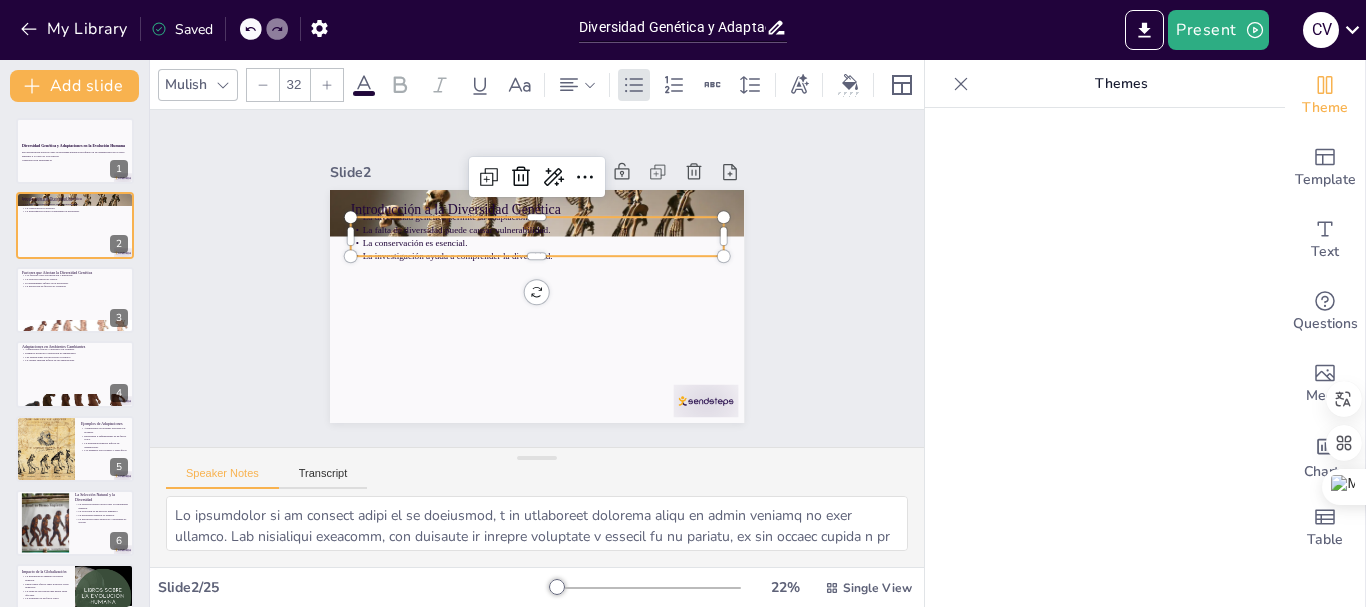 checkbox on "true" 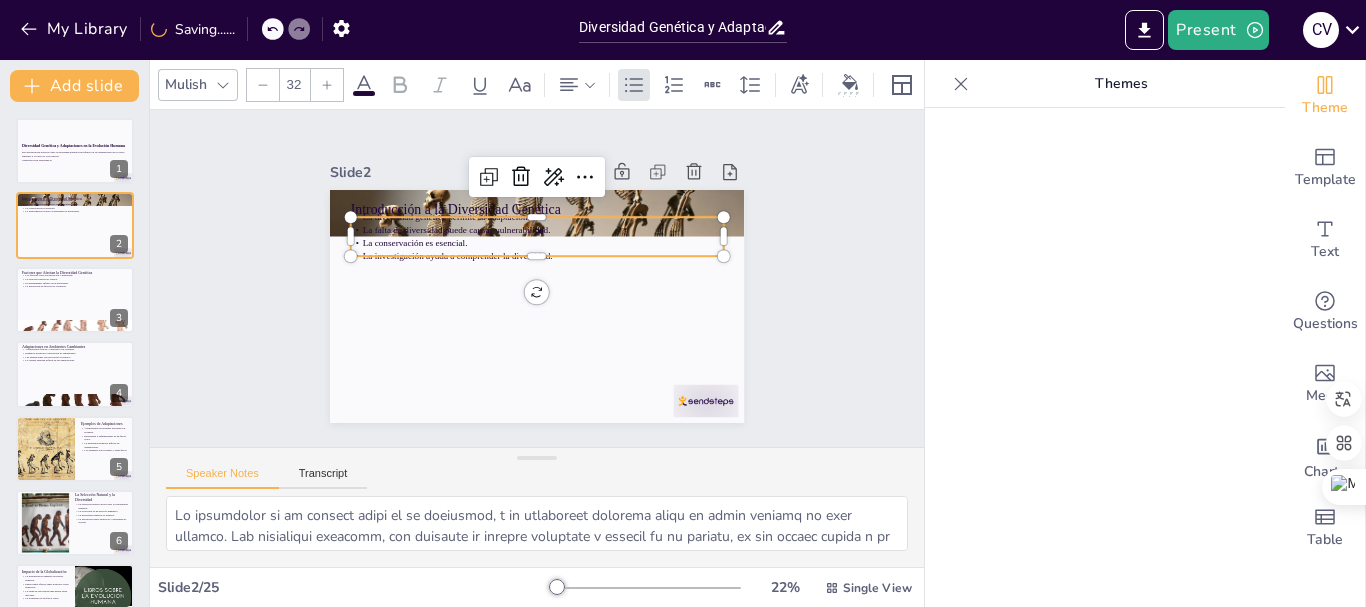 checkbox on "true" 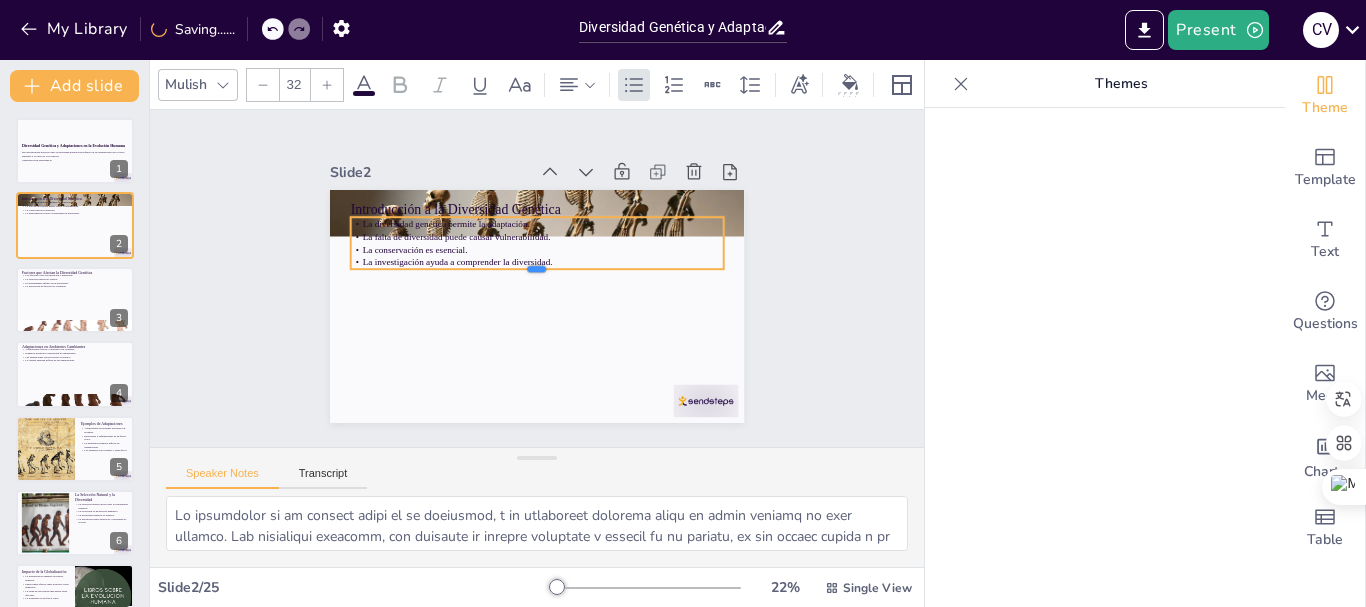 checkbox on "true" 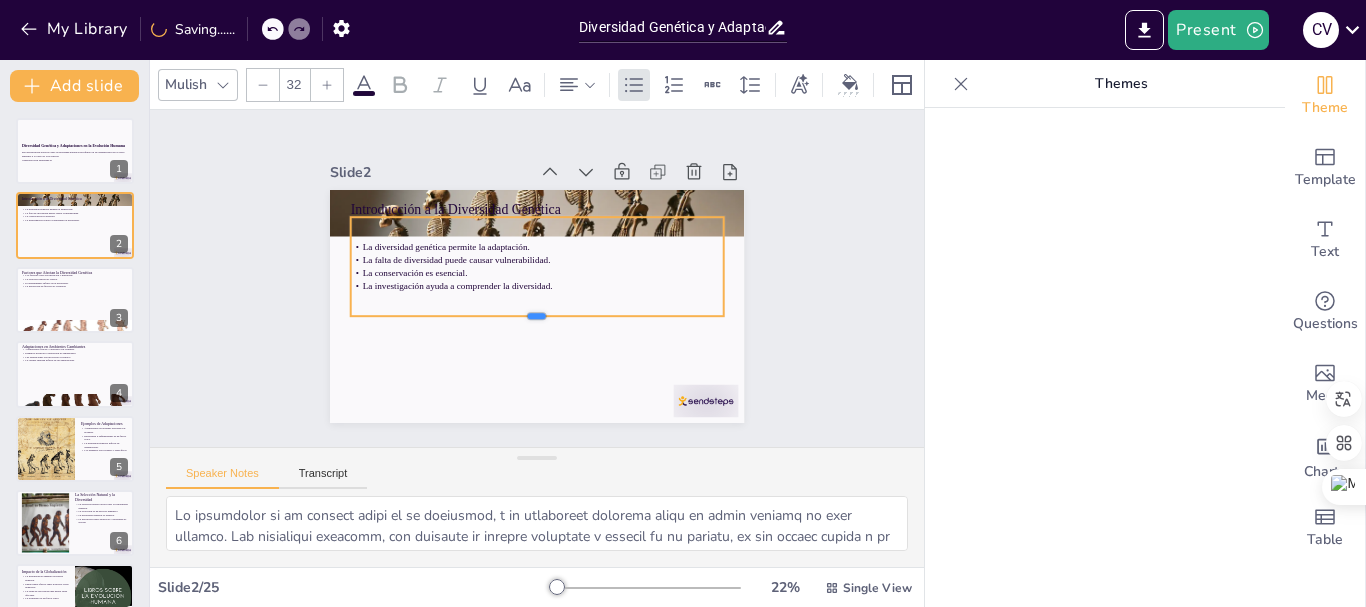 checkbox on "true" 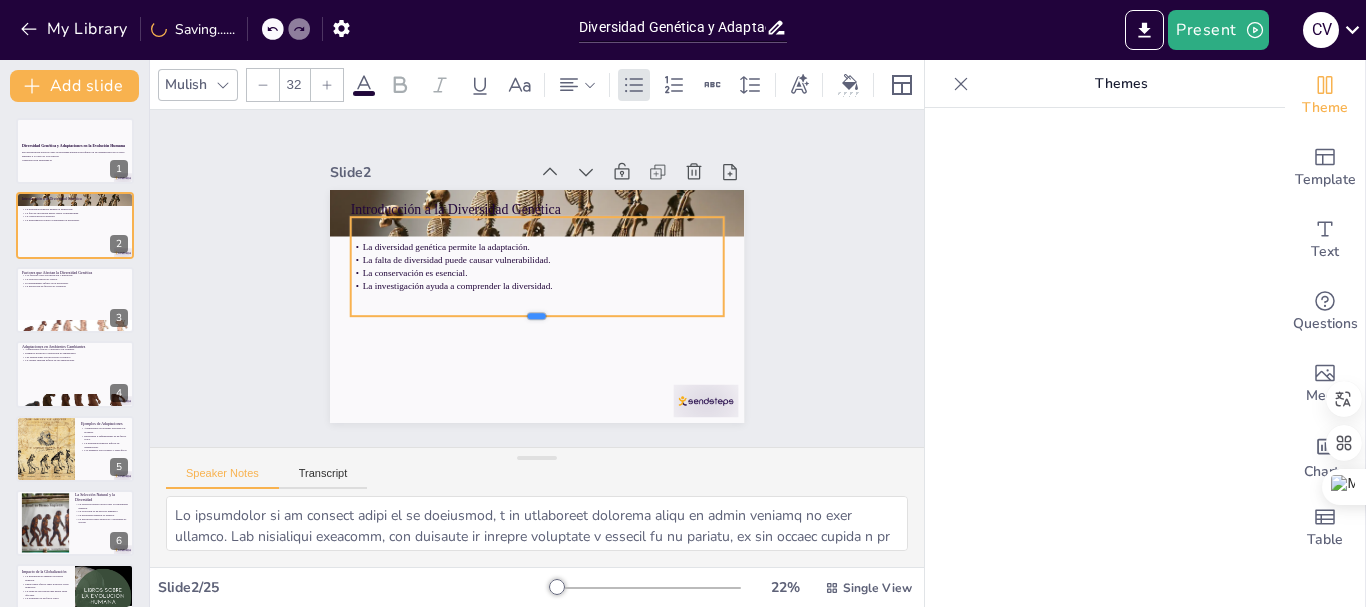 checkbox on "true" 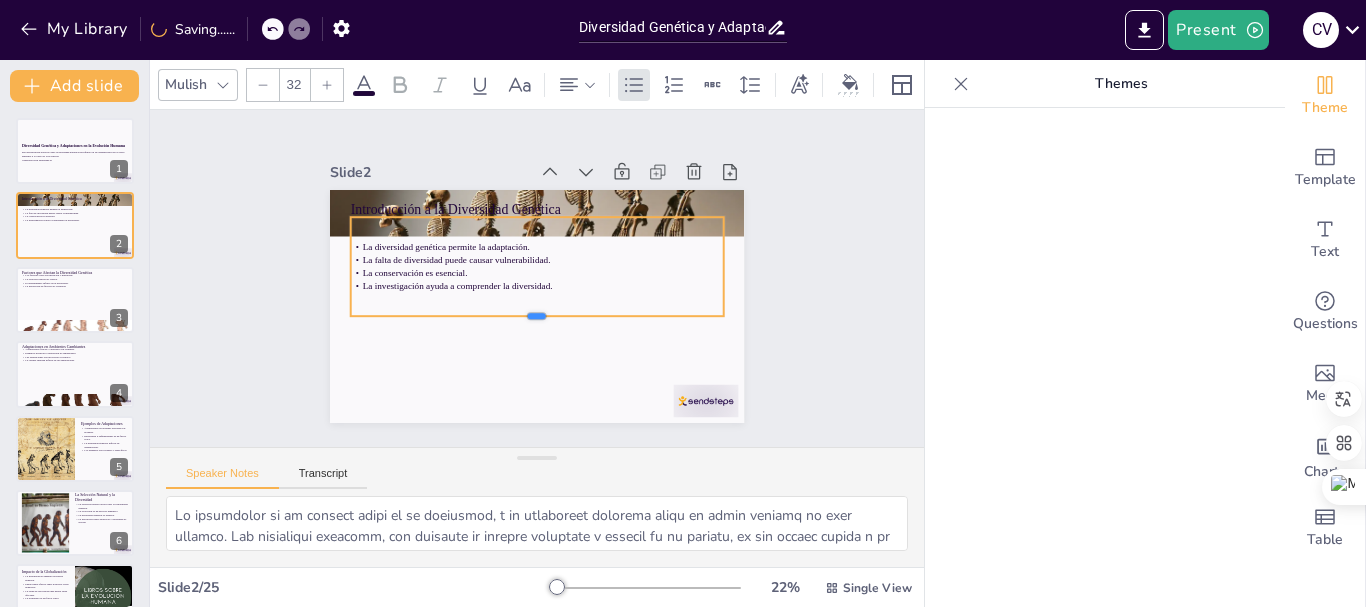 checkbox on "true" 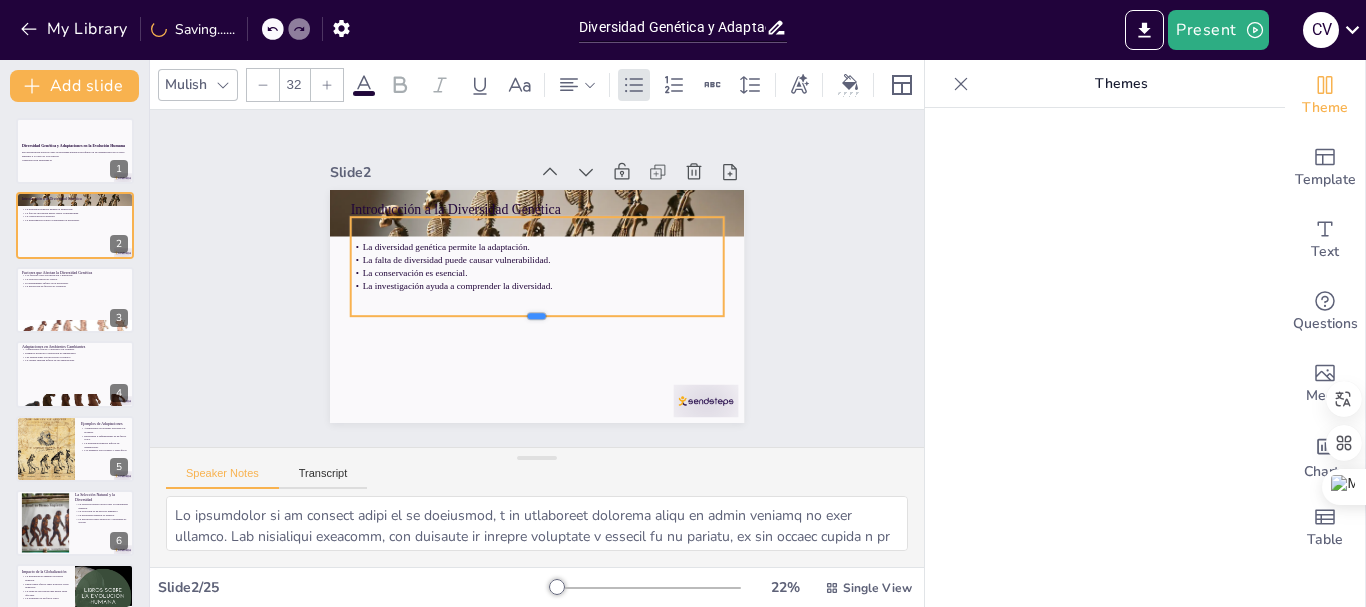 checkbox on "true" 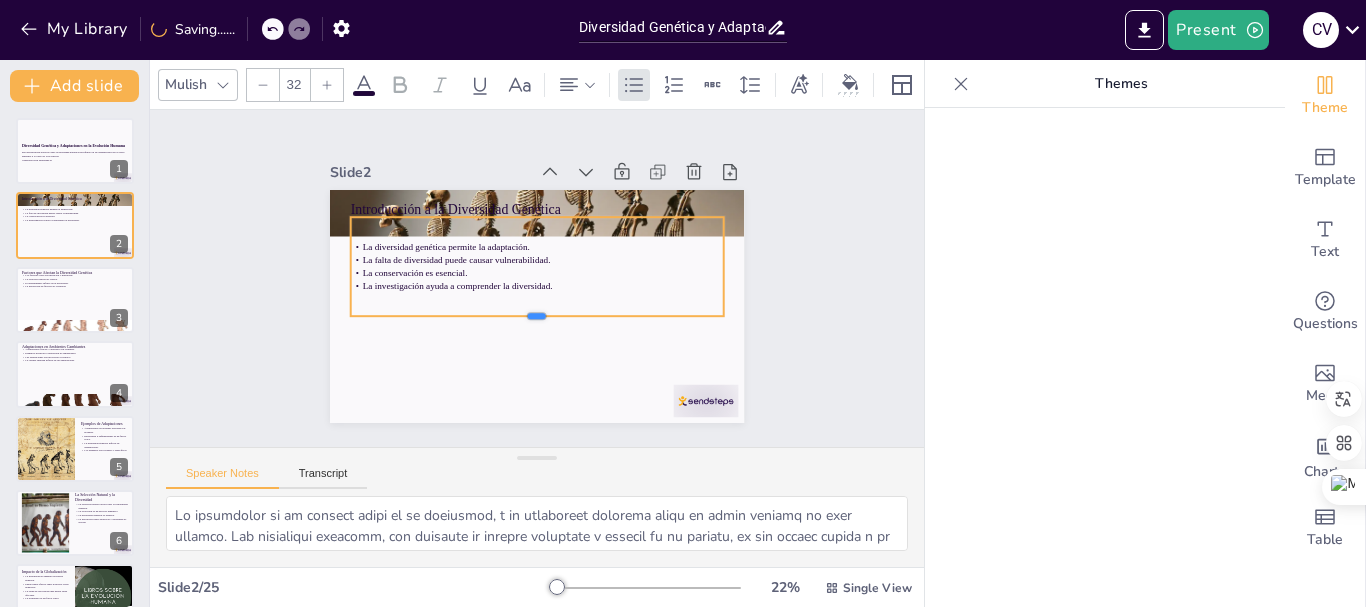 checkbox on "true" 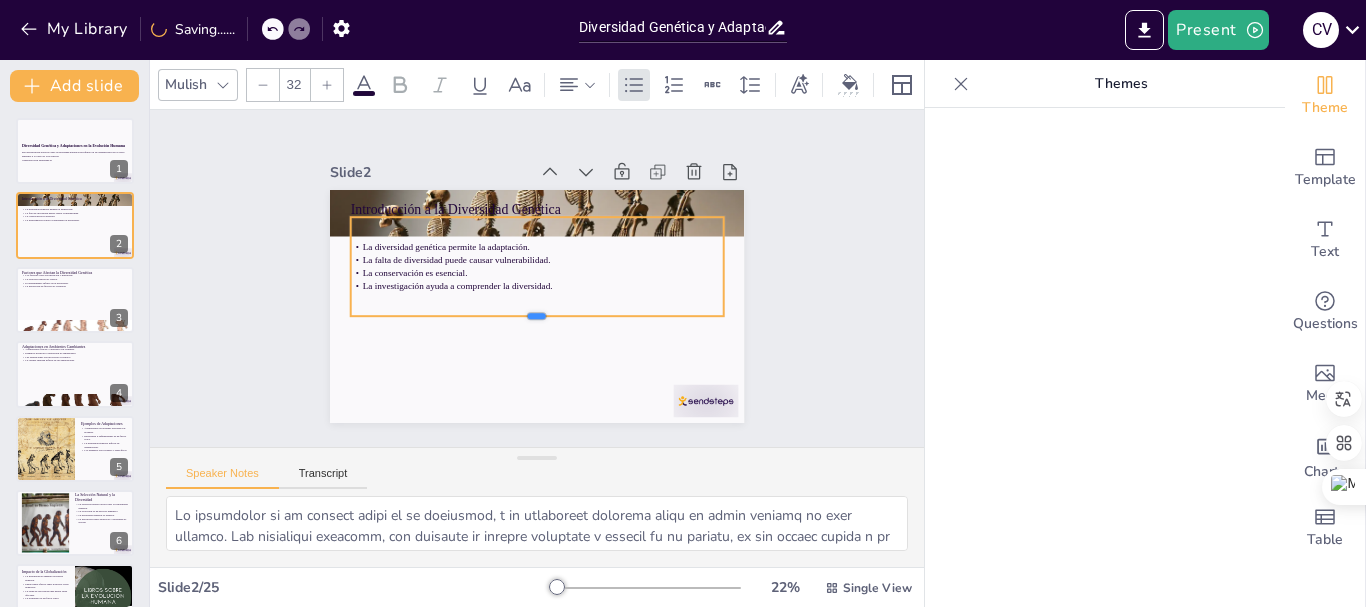 checkbox on "true" 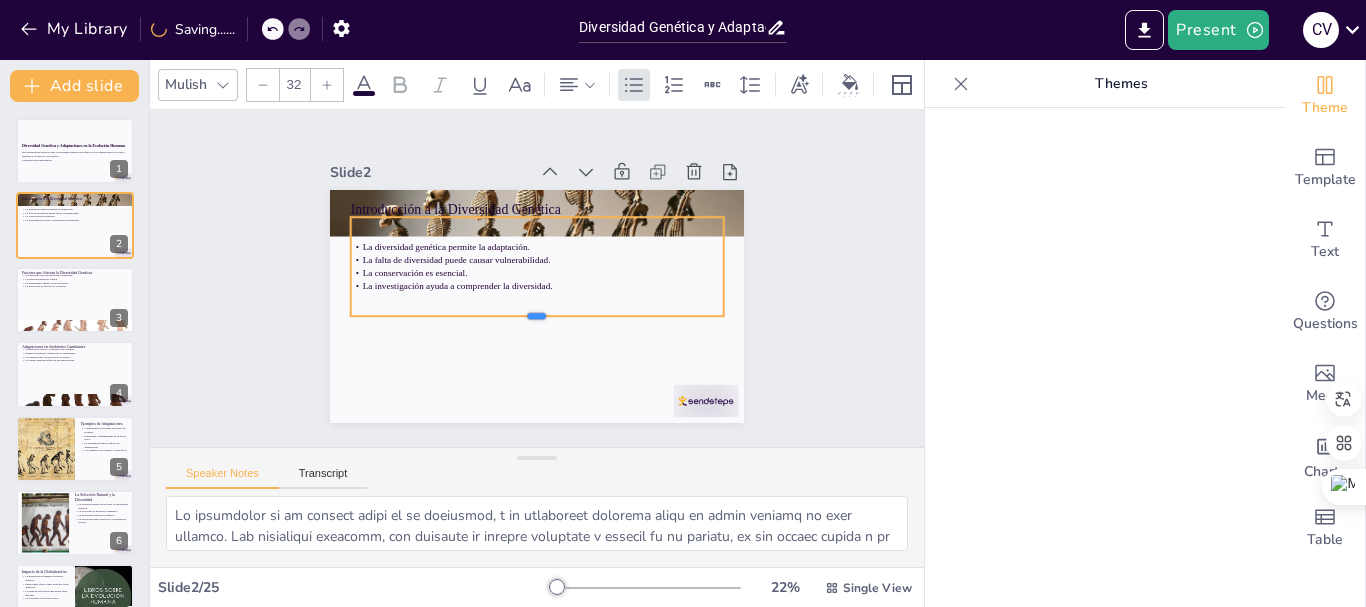 checkbox on "true" 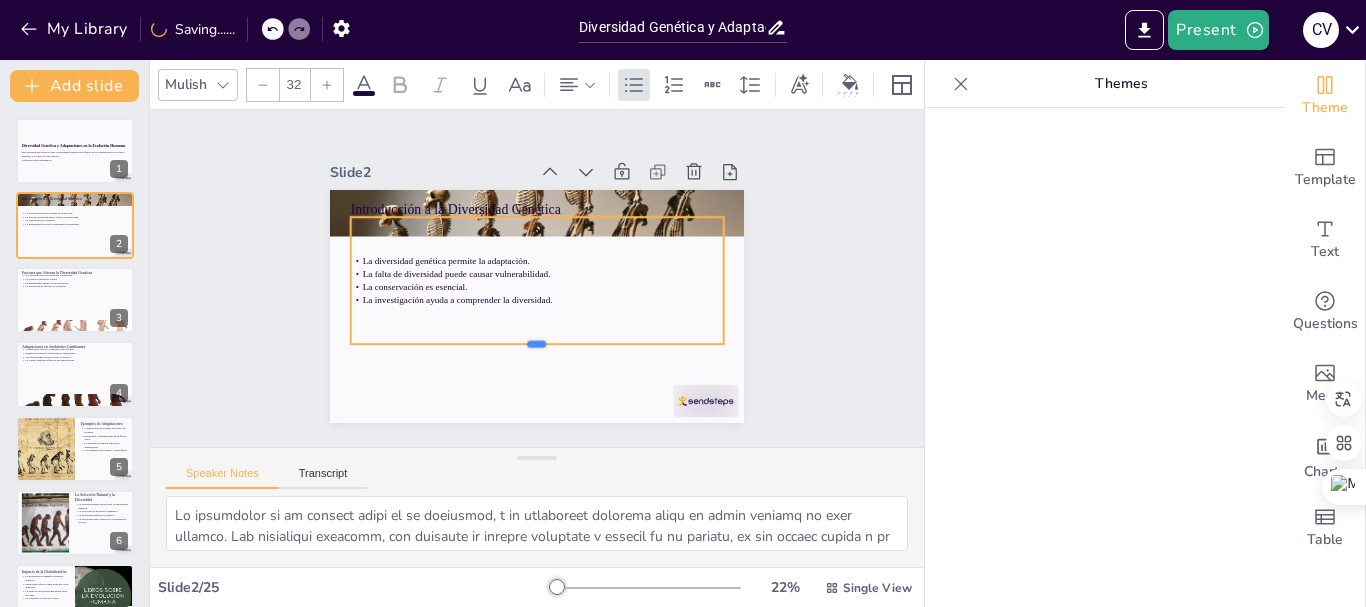 checkbox on "true" 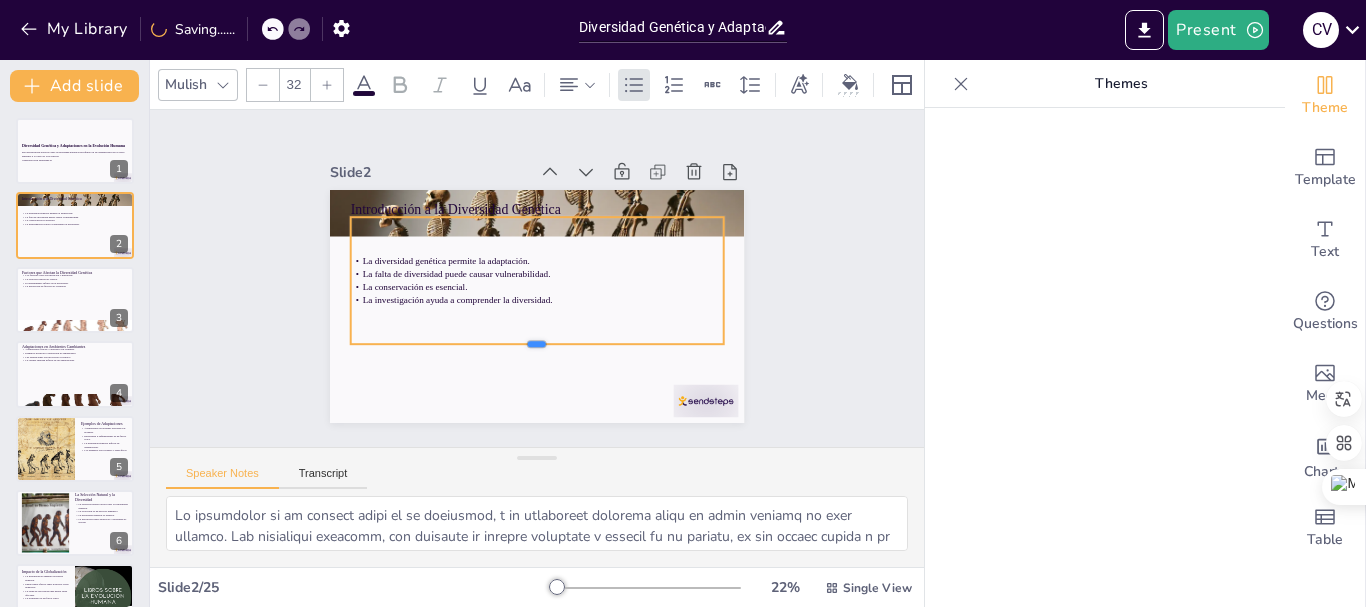 checkbox on "true" 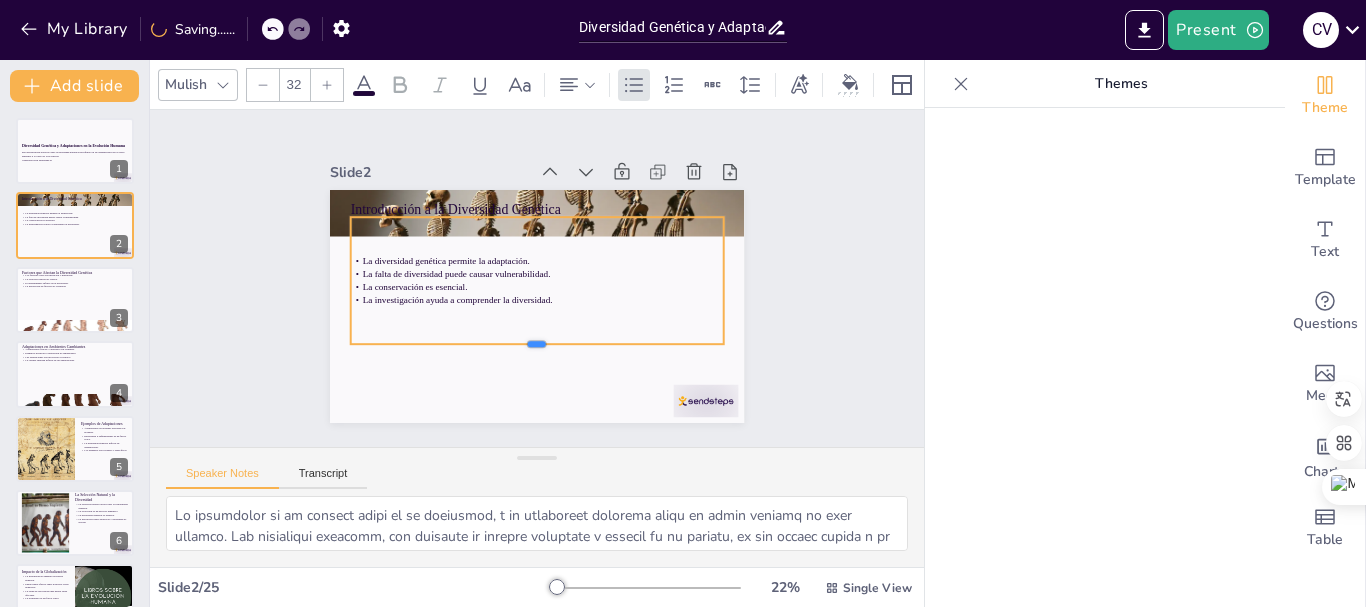checkbox on "true" 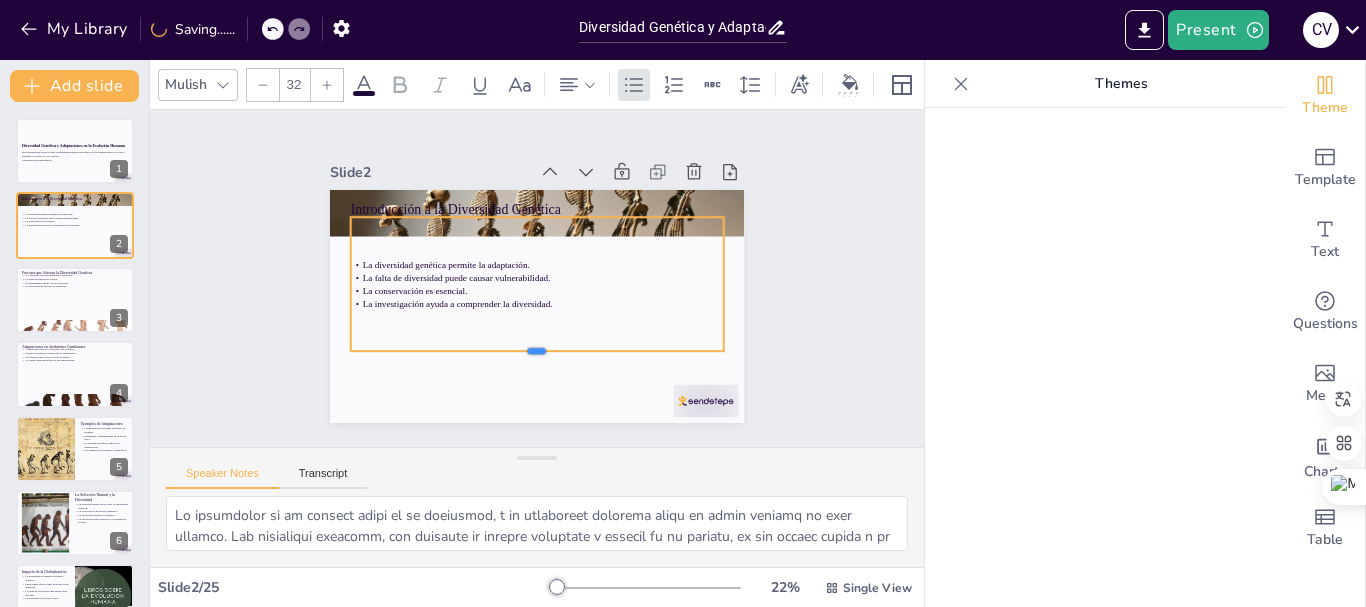 checkbox on "true" 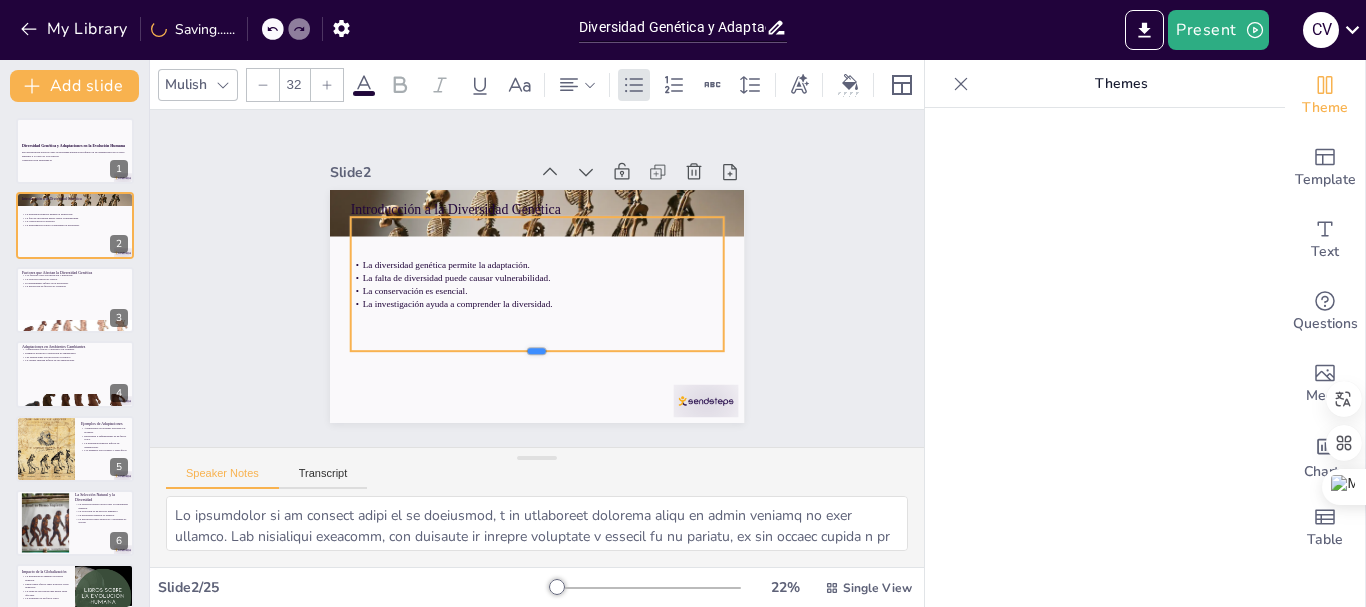 checkbox on "true" 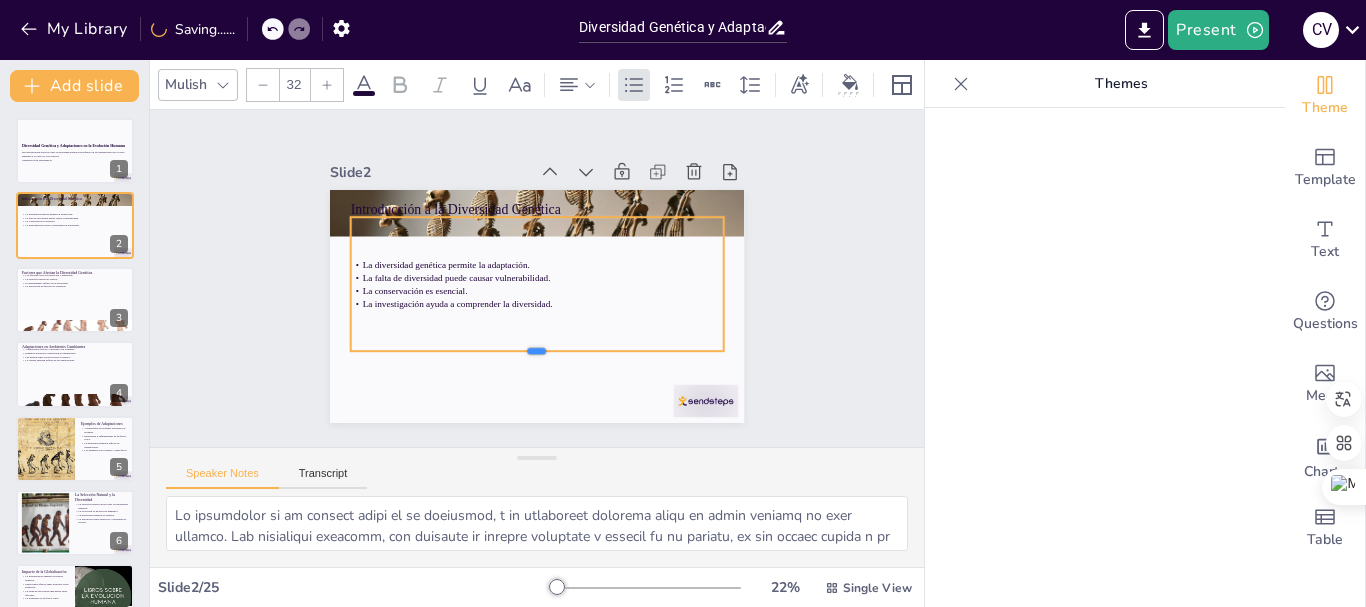 checkbox on "true" 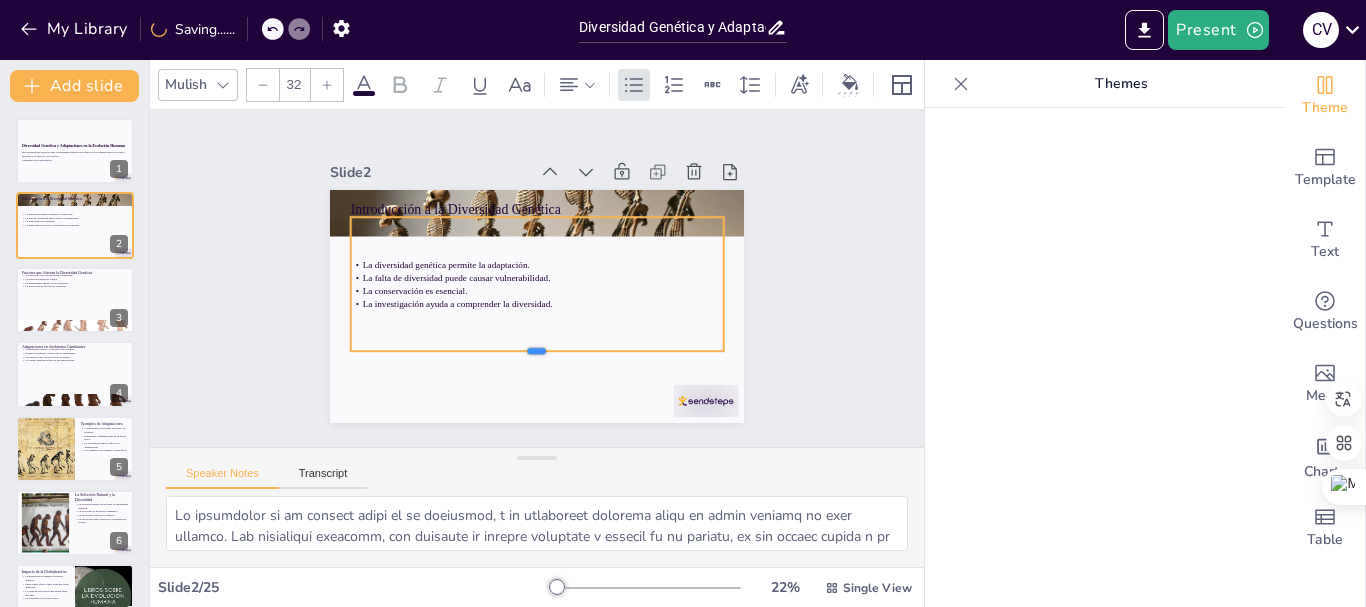 checkbox on "true" 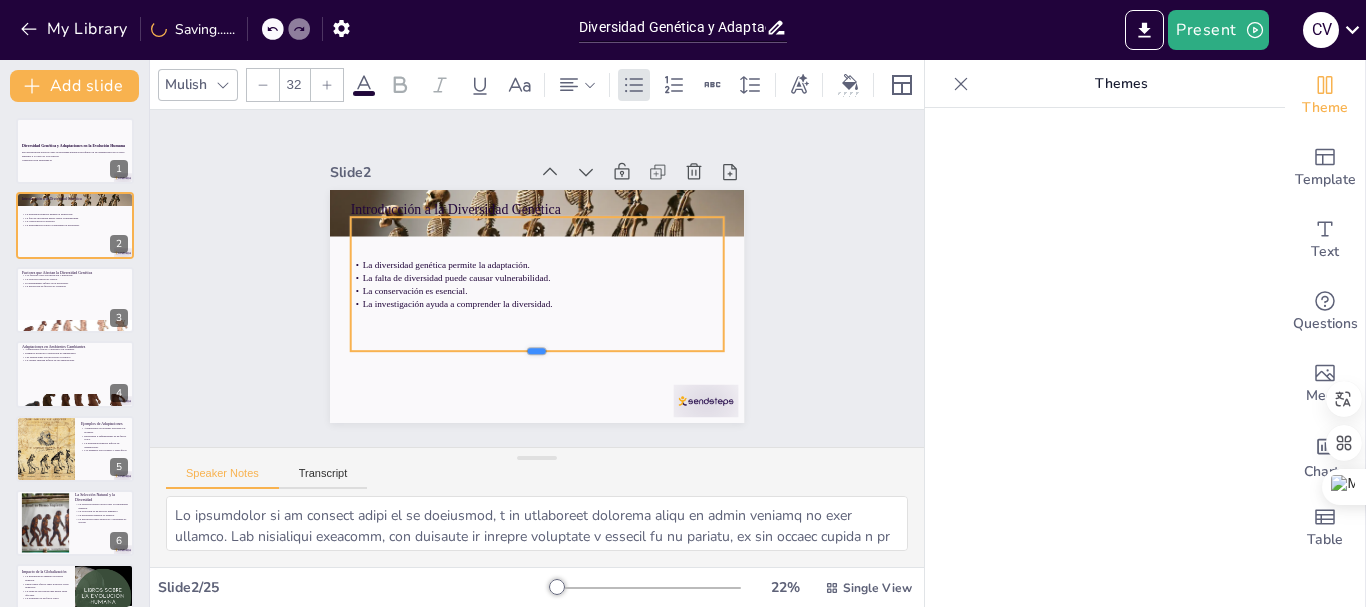 checkbox on "true" 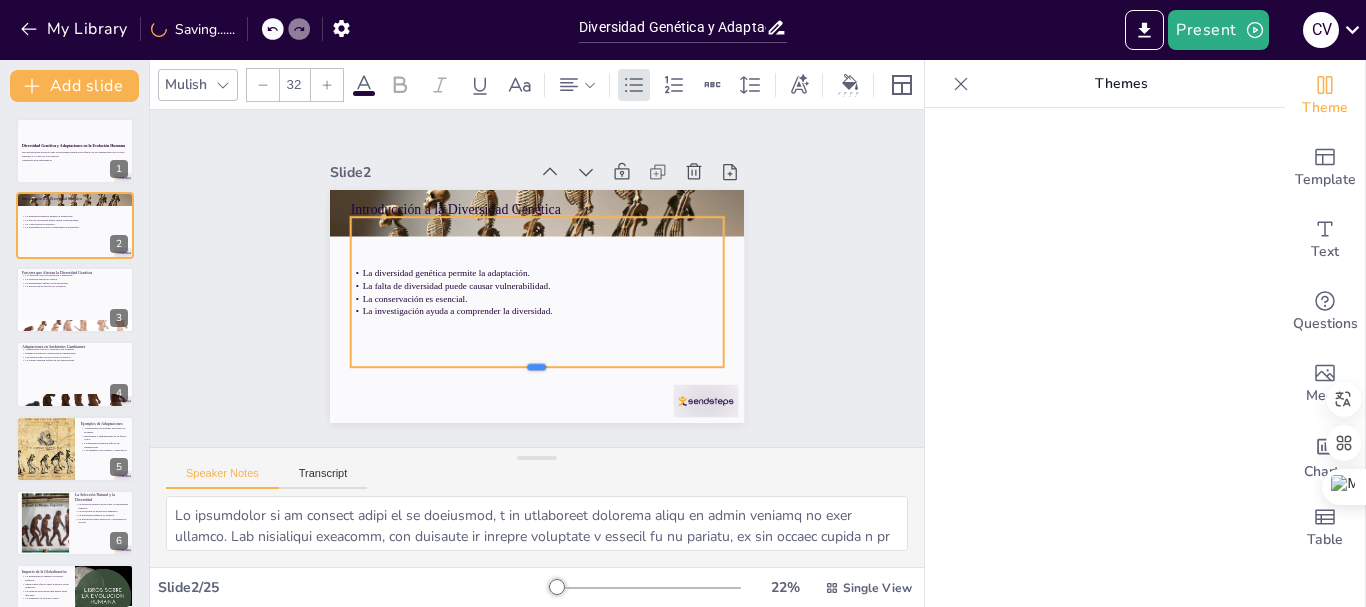 checkbox on "true" 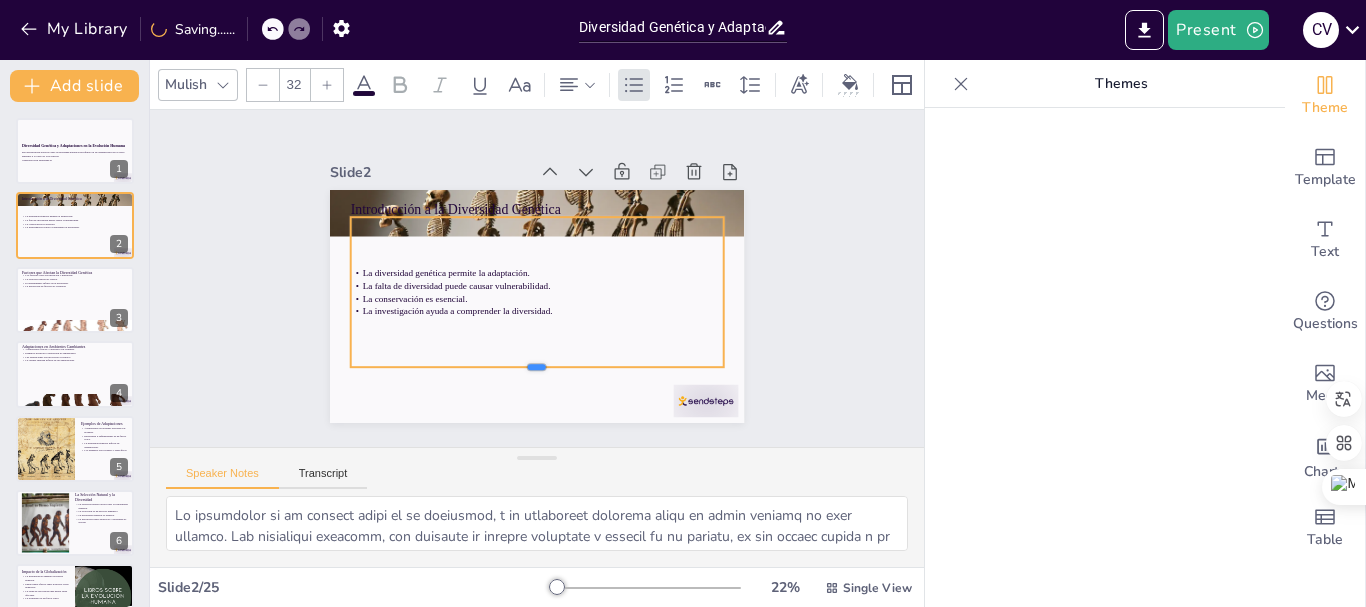 checkbox on "true" 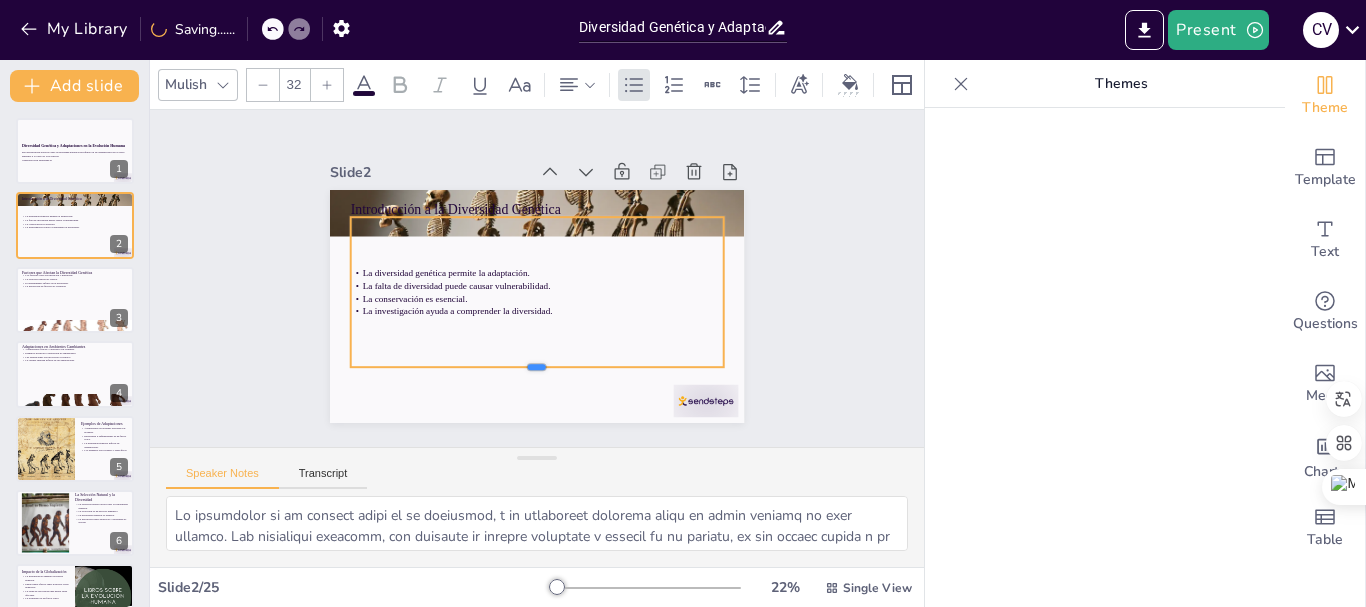 checkbox on "true" 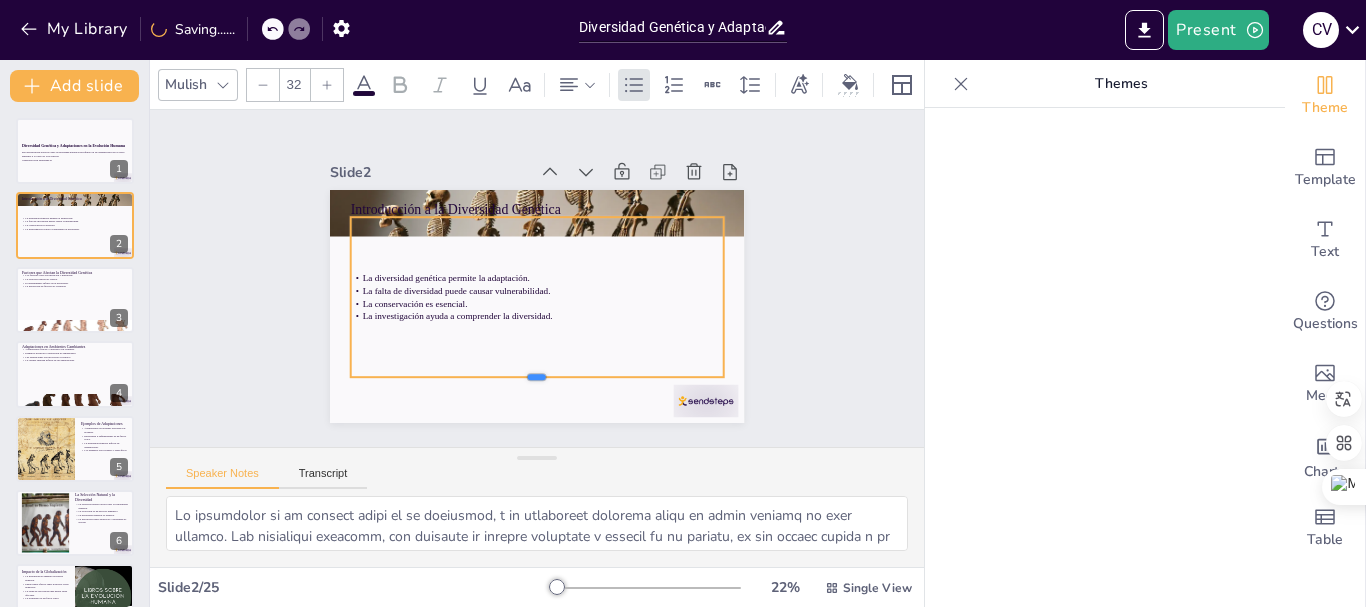 drag, startPoint x: 523, startPoint y: 250, endPoint x: 496, endPoint y: 371, distance: 123.97581 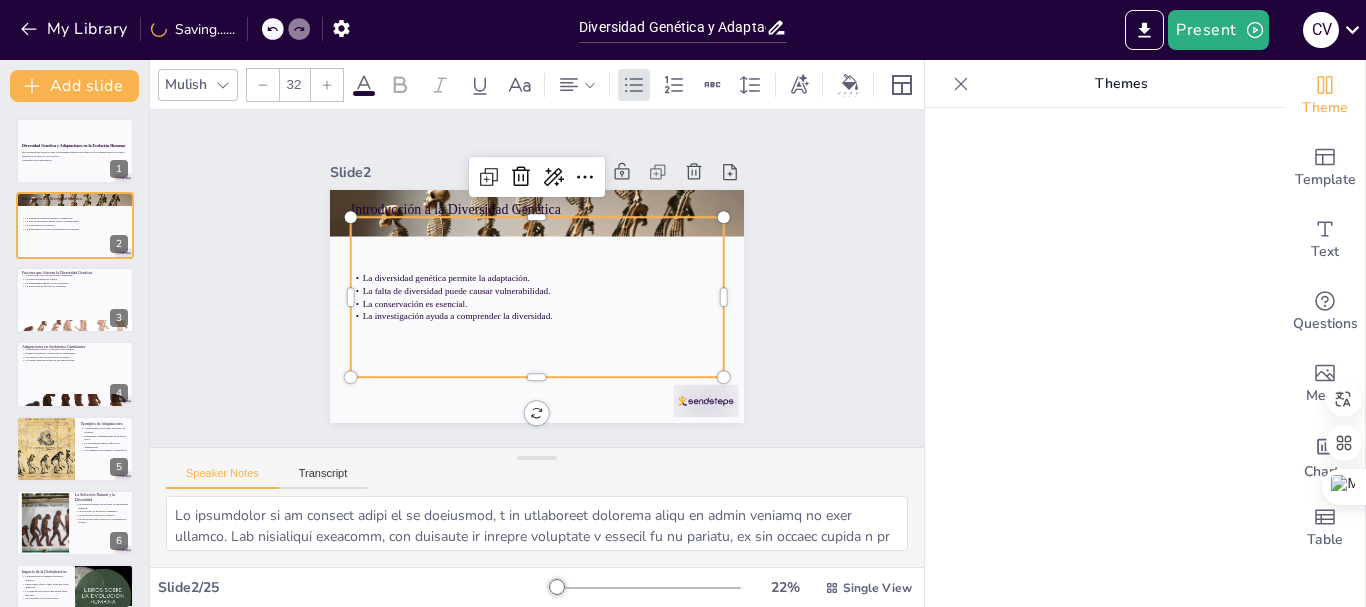 checkbox on "true" 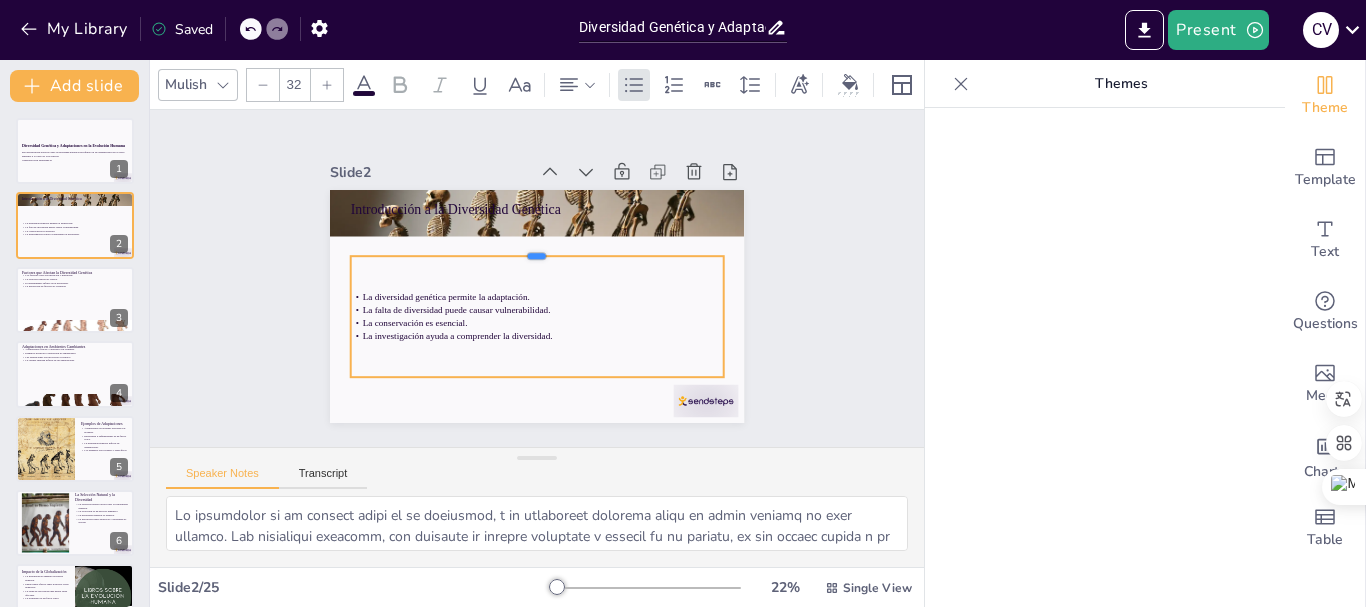 drag, startPoint x: 520, startPoint y: 209, endPoint x: 509, endPoint y: 248, distance: 40.5216 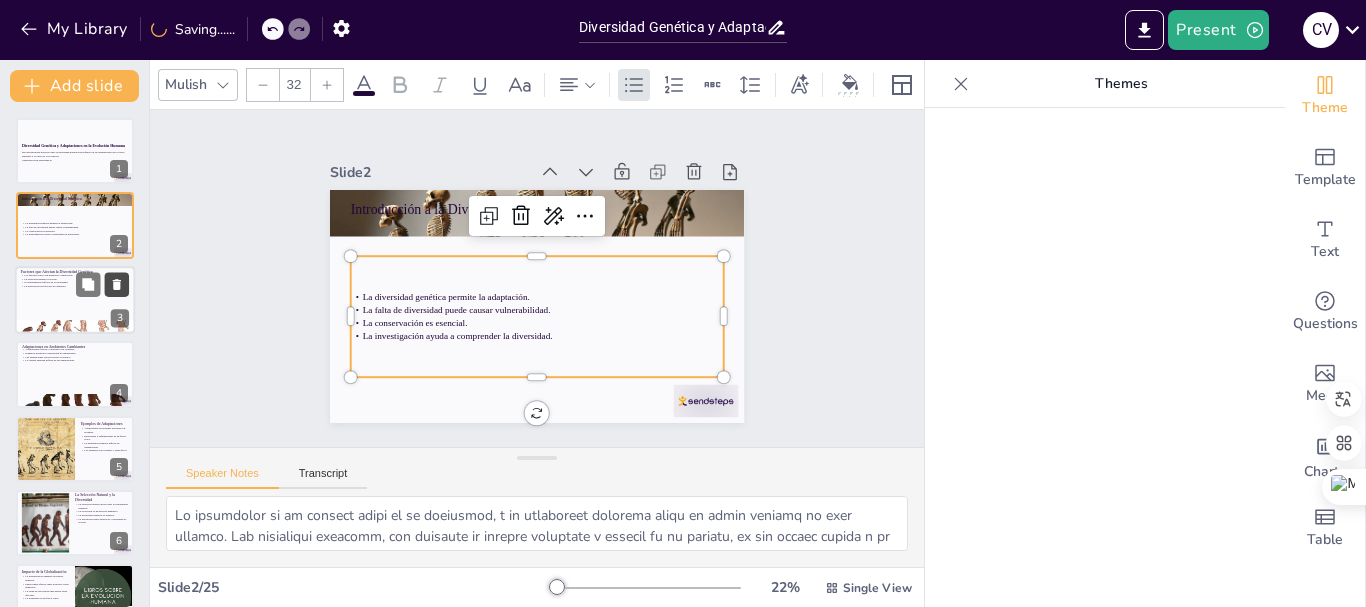 click 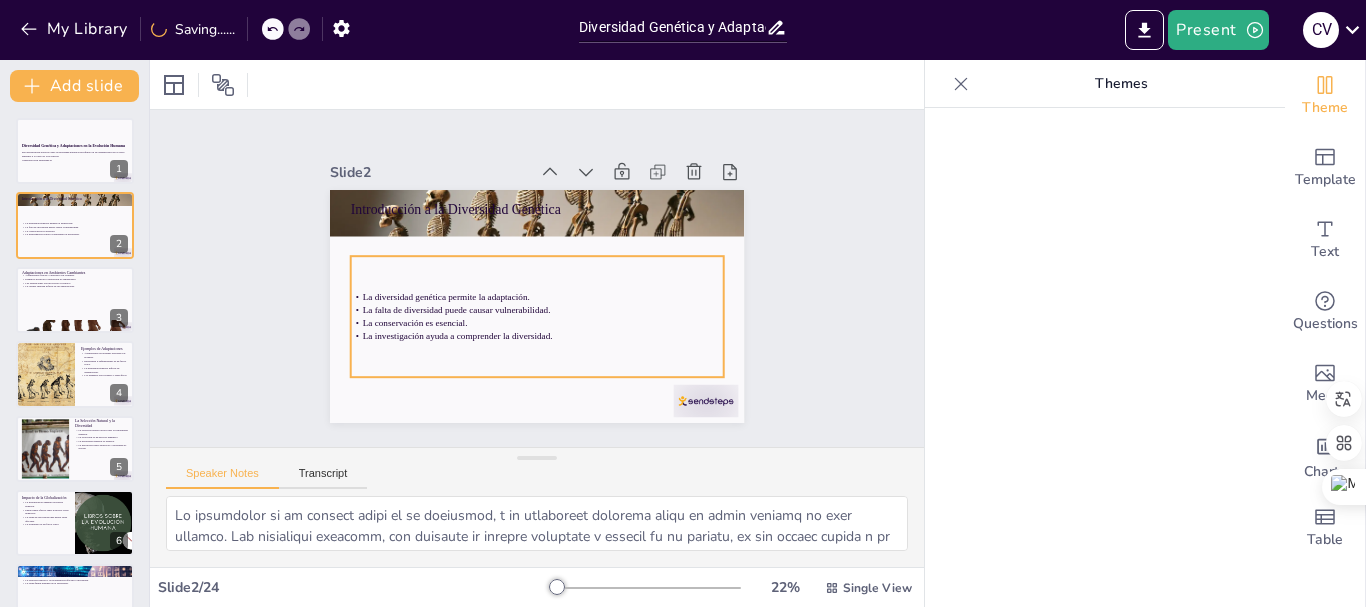 click on "La diversidad genética permite la adaptación. La falta de diversidad puede causar vulnerabilidad. La conservación es esencial. La investigación ayuda a comprender la diversidad." at bounding box center [512, 306] 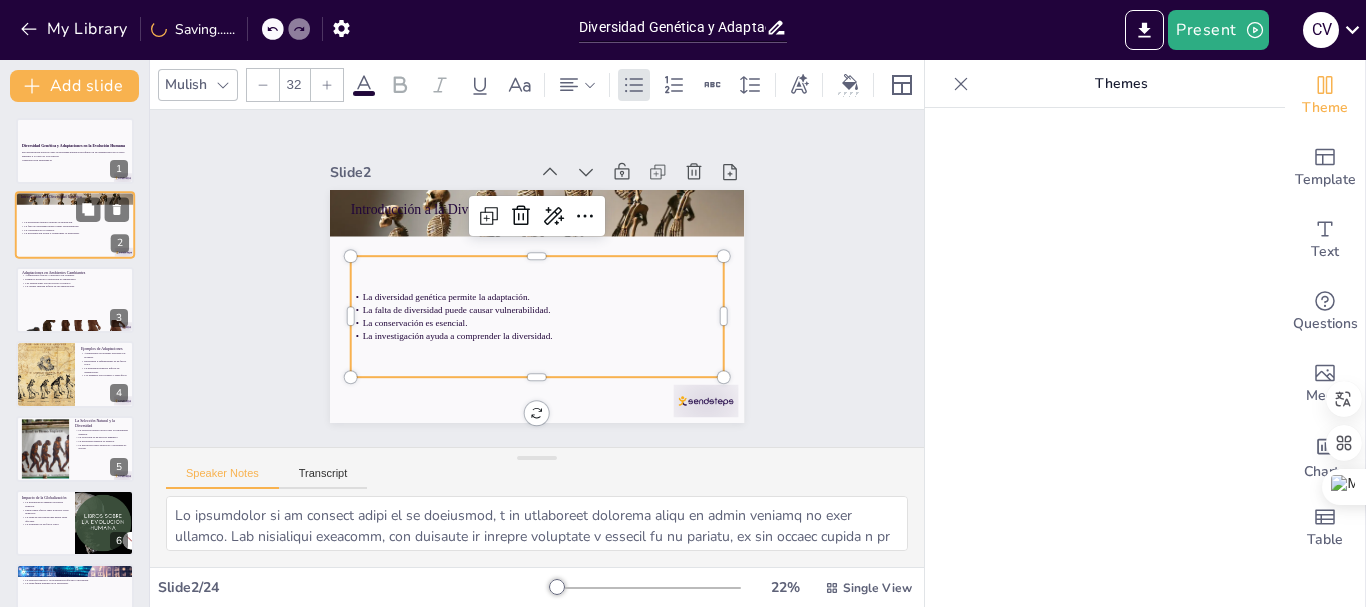 click on "La conservación es esencial." at bounding box center [75, 230] 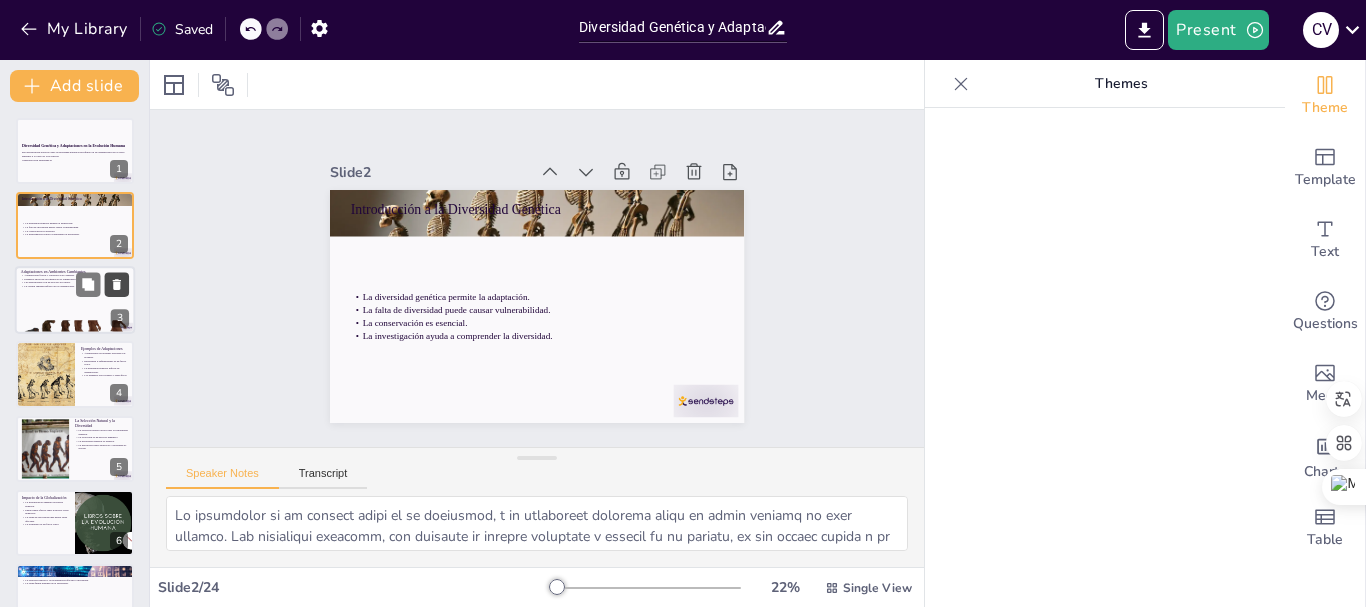 click 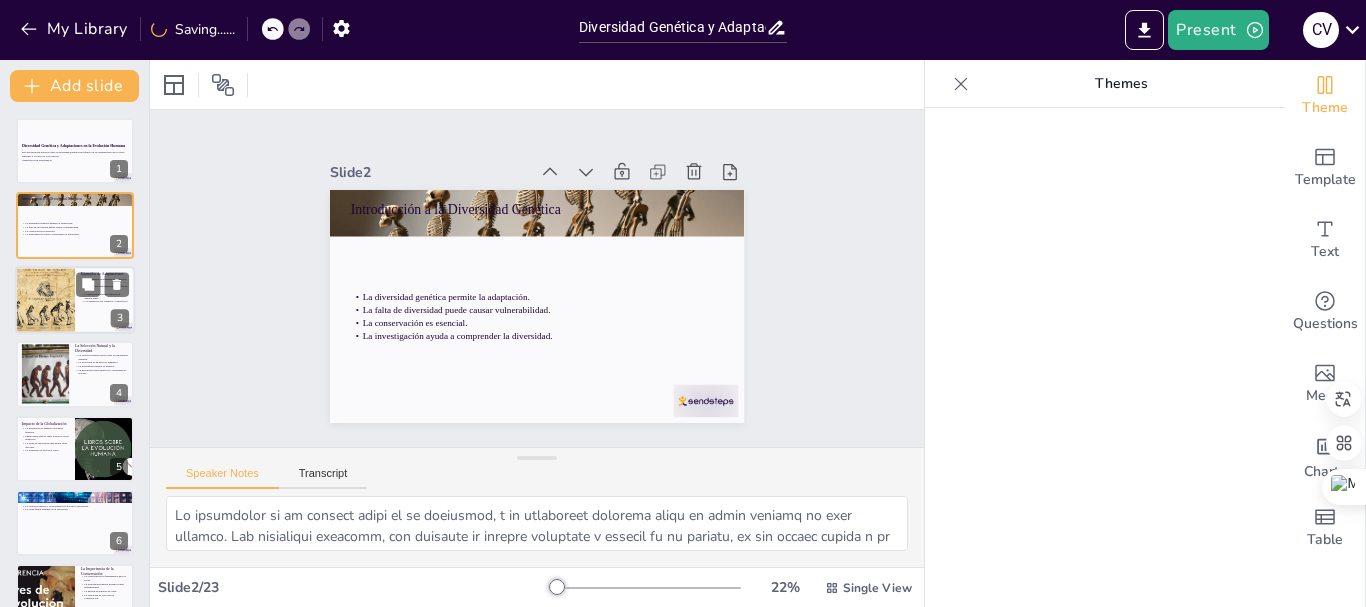 click at bounding box center [75, 300] 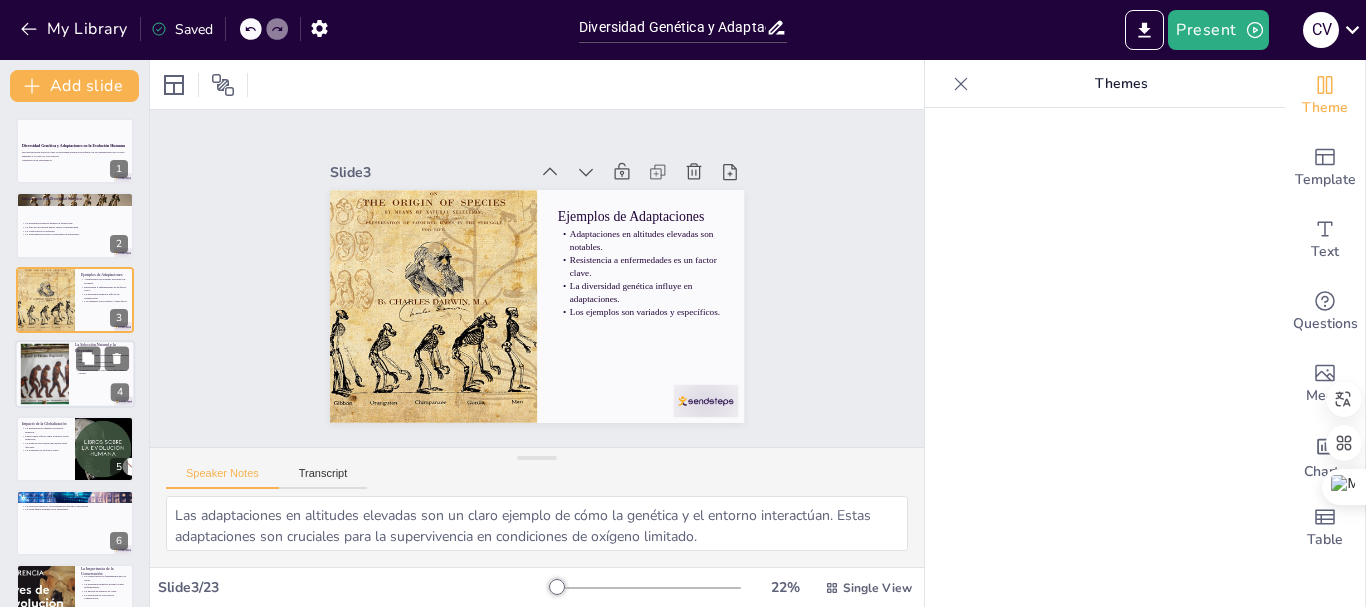click on "La interacción entre selección y diversidad es crucial." at bounding box center (102, 371) 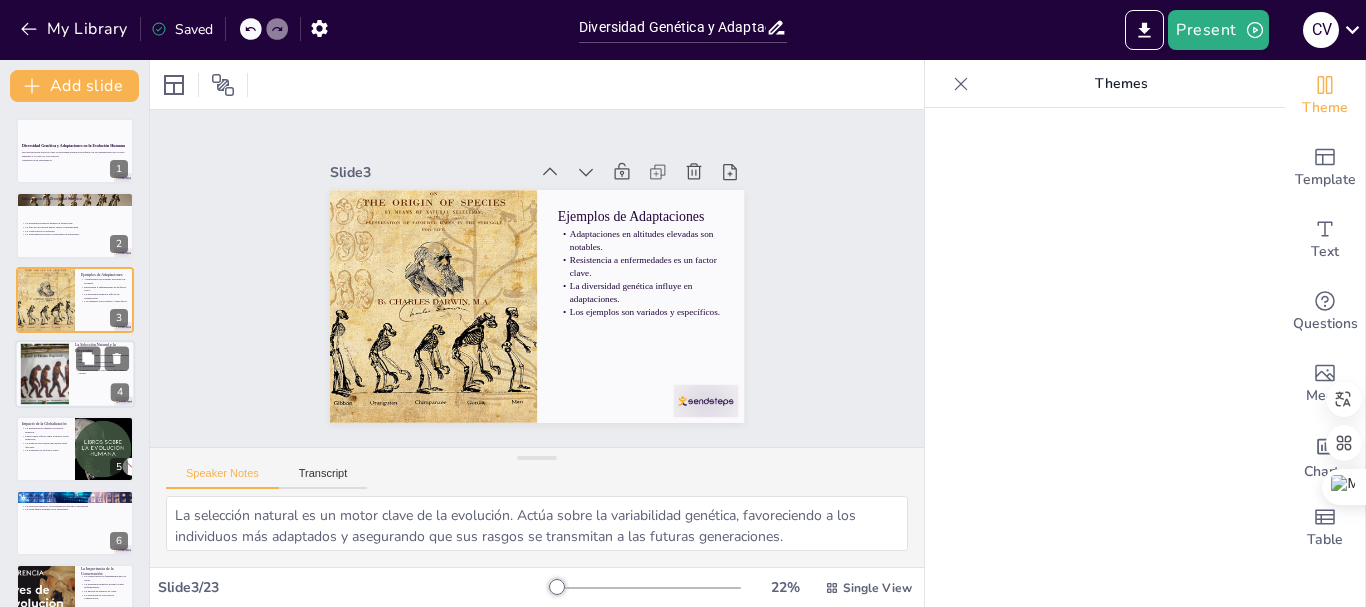 scroll, scrollTop: 20, scrollLeft: 0, axis: vertical 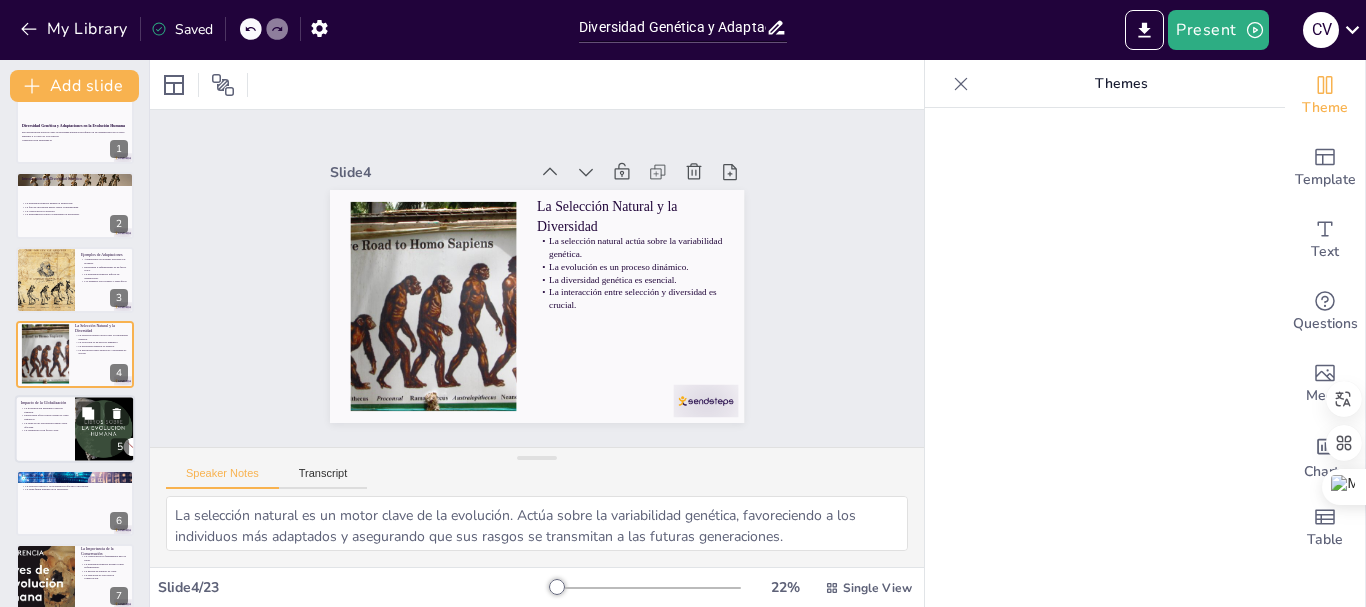 click on "Puede haber efectos tanto positivos como negativos." at bounding box center (45, 416) 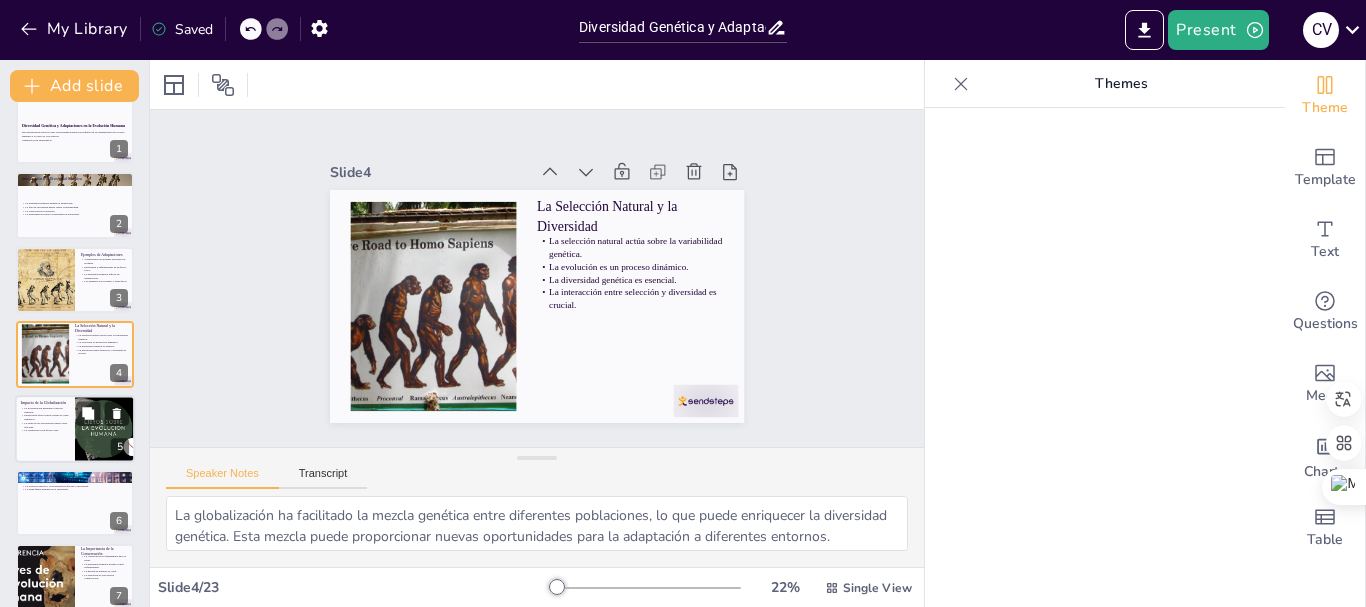 scroll, scrollTop: 94, scrollLeft: 0, axis: vertical 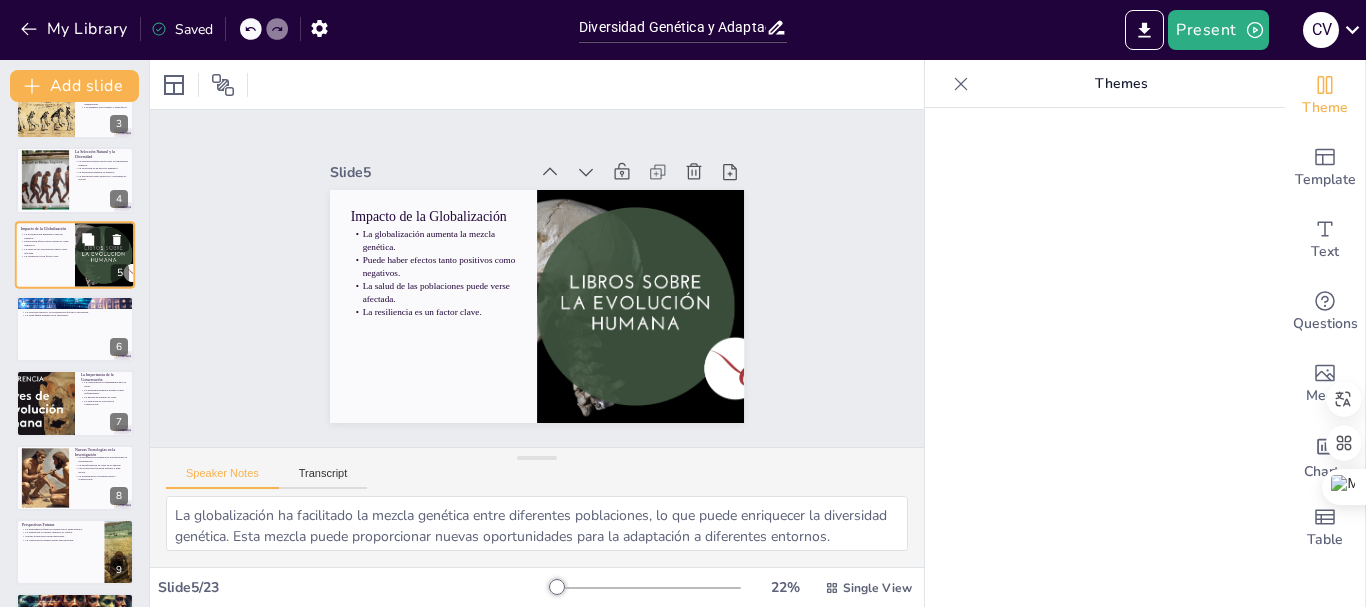click at bounding box center [46, 403] 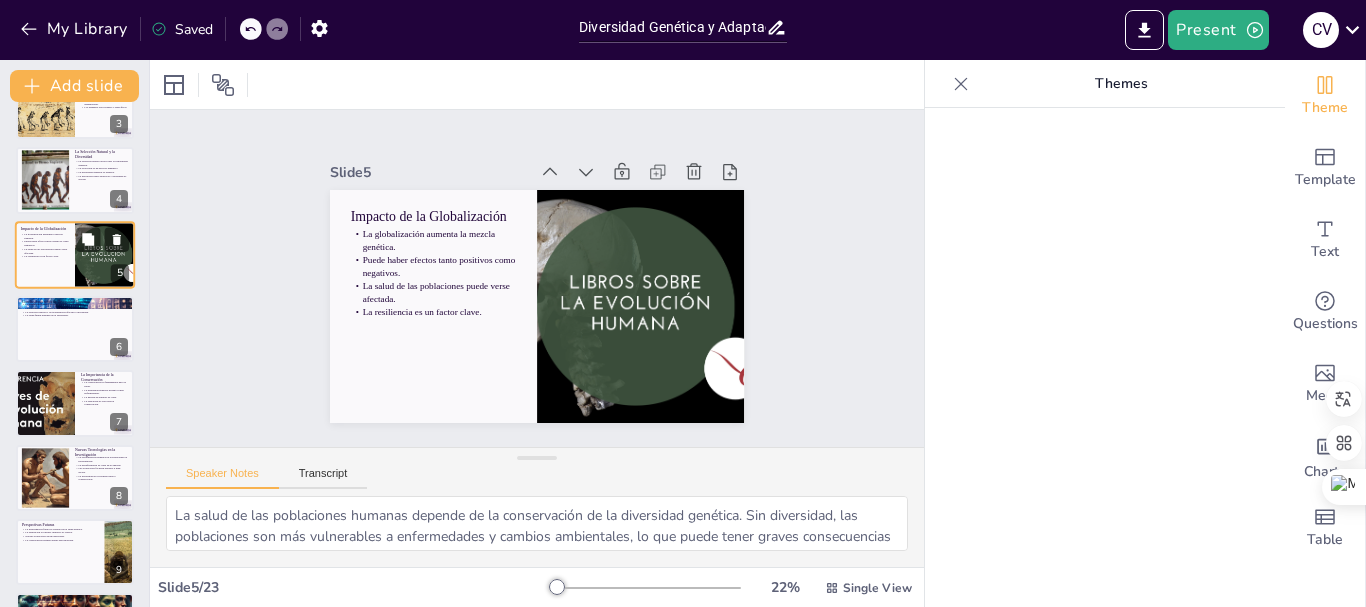 scroll, scrollTop: 243, scrollLeft: 0, axis: vertical 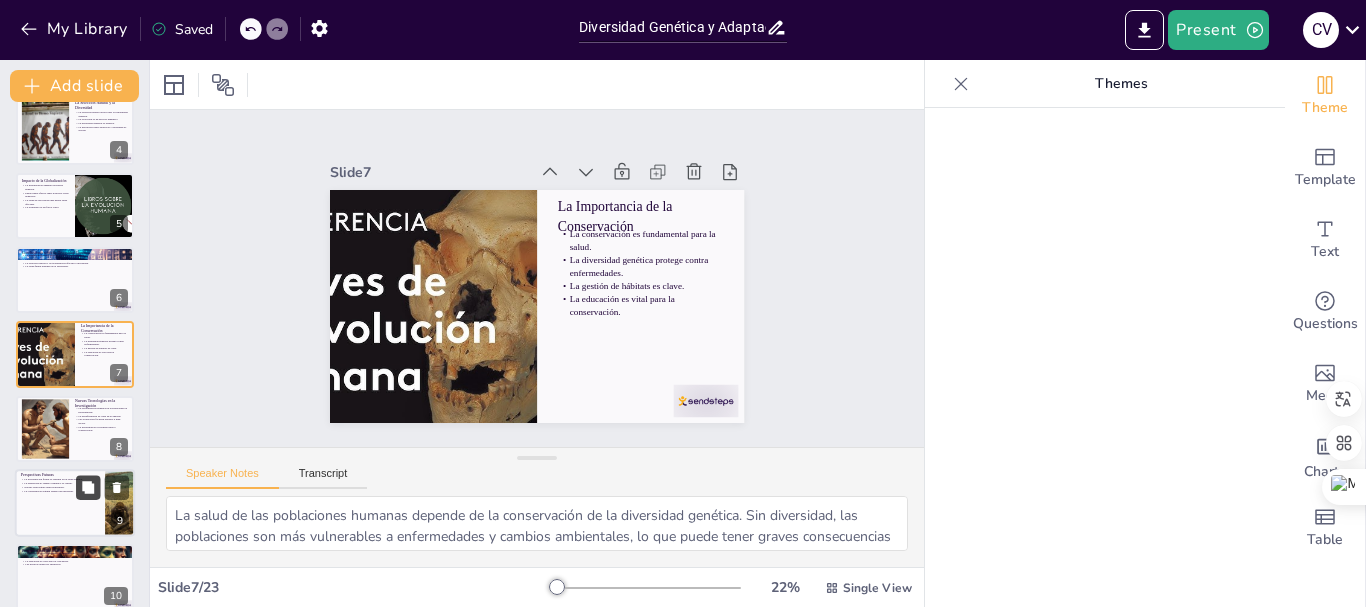 click 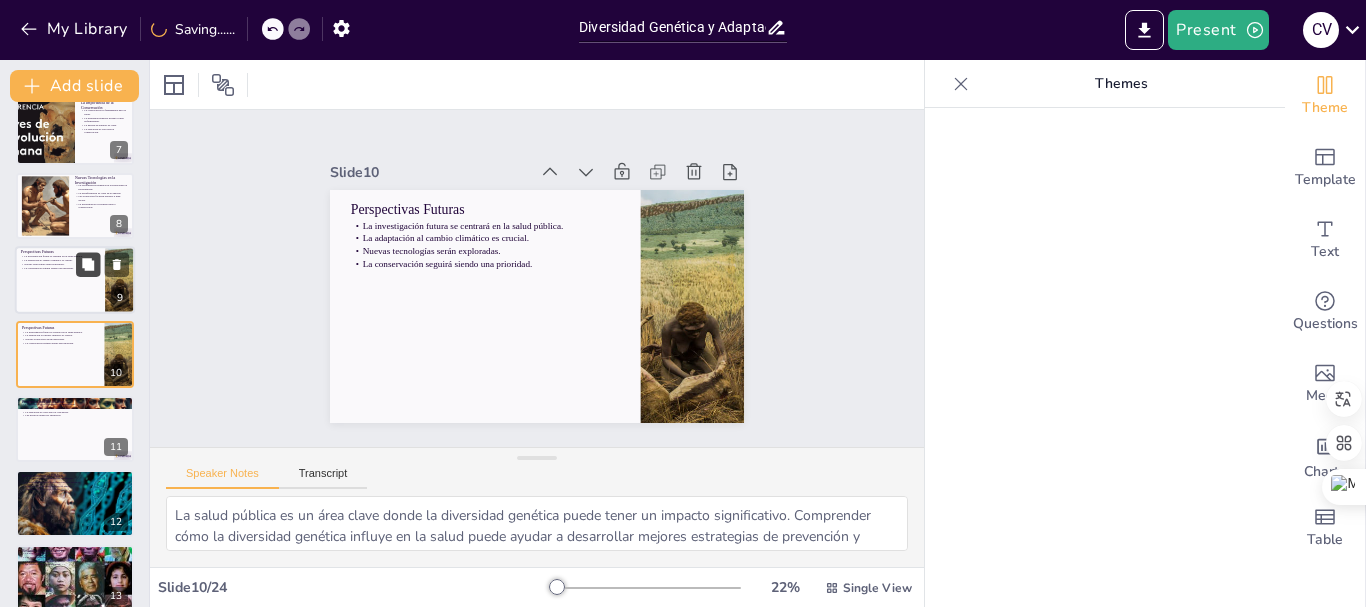 scroll, scrollTop: 566, scrollLeft: 0, axis: vertical 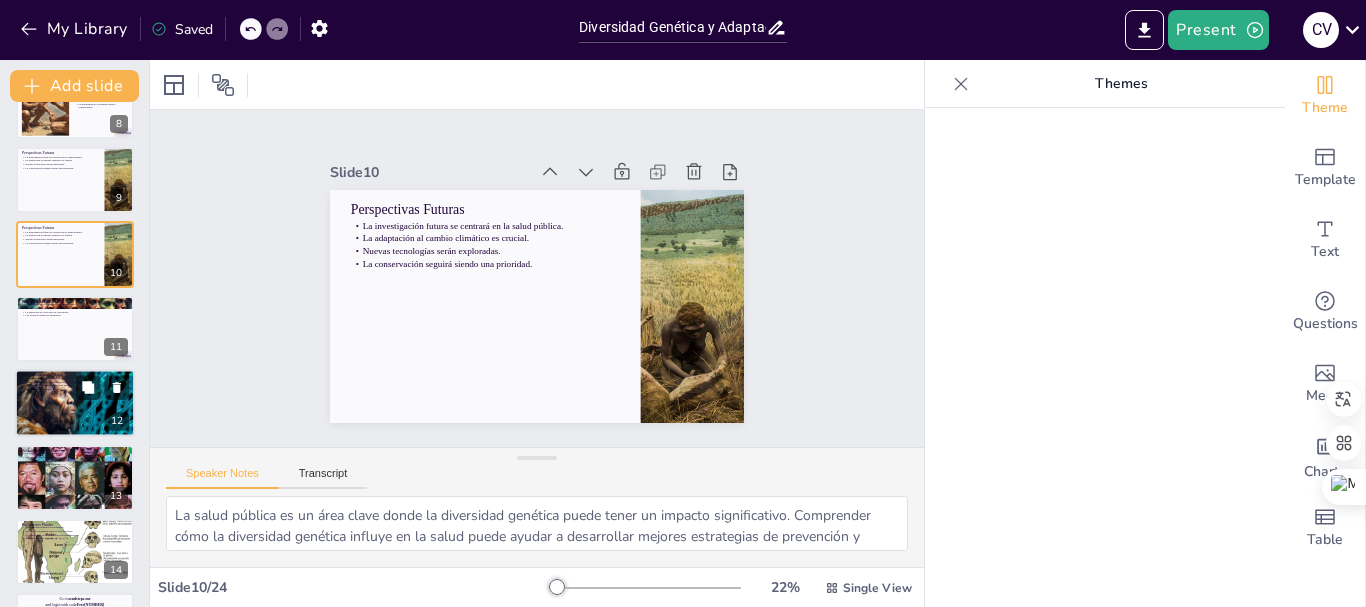 click at bounding box center [75, 403] 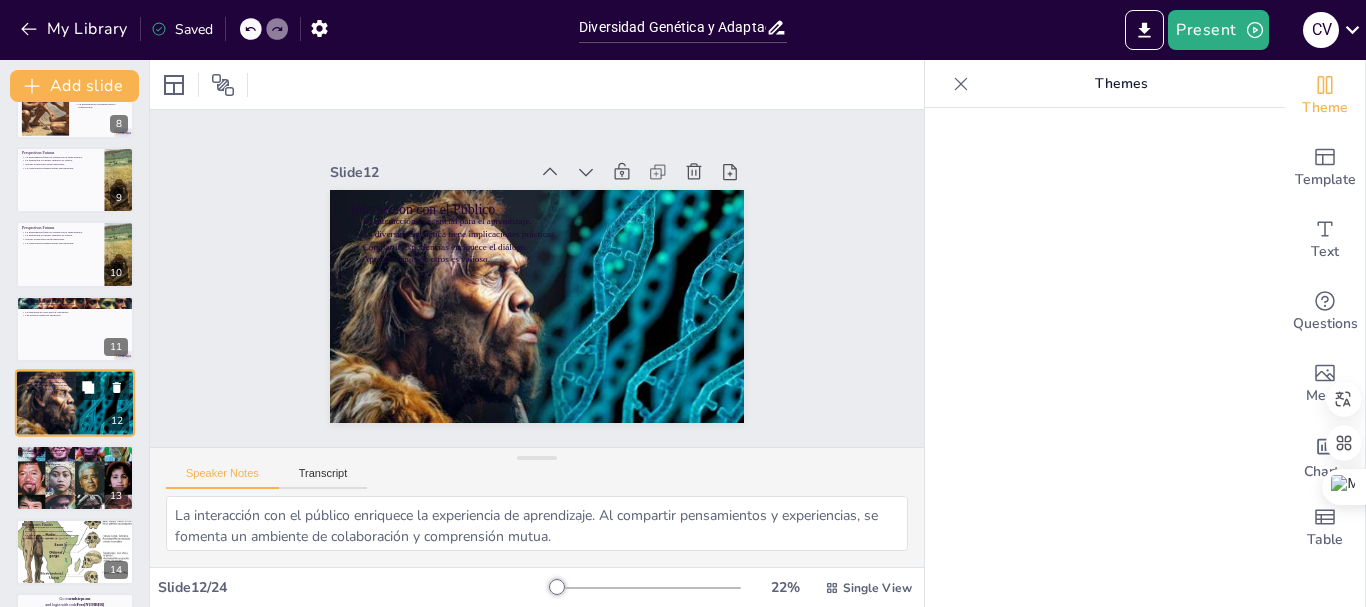 scroll, scrollTop: 615, scrollLeft: 0, axis: vertical 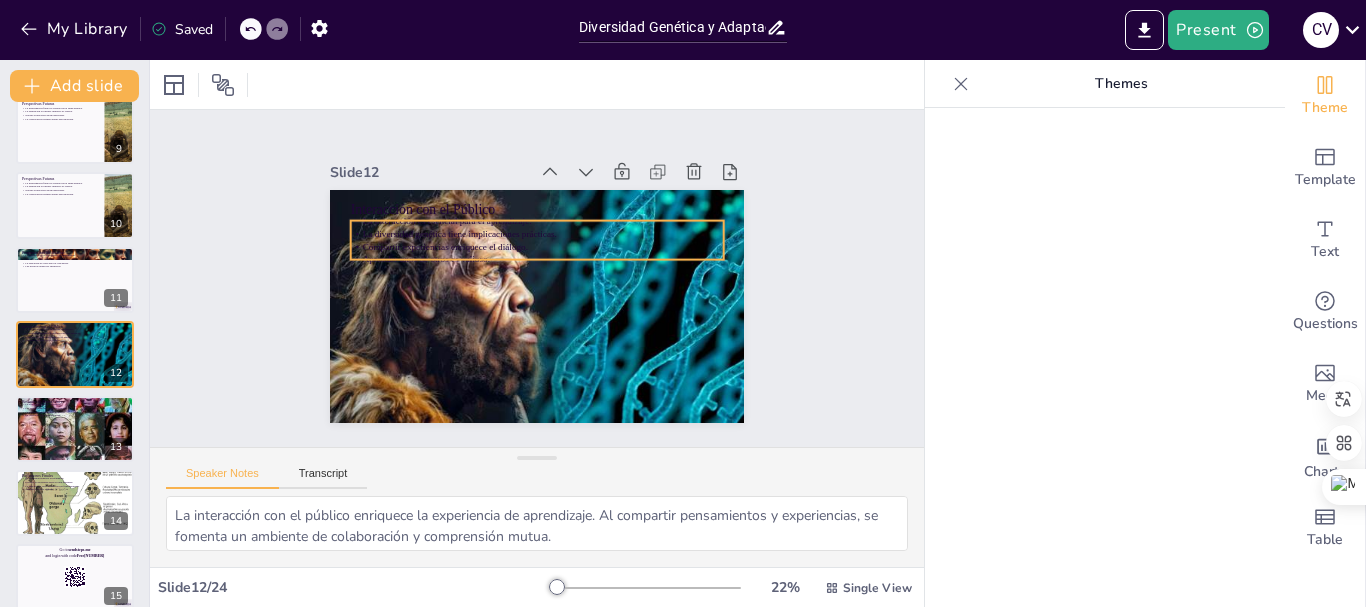 click on "La interacción es esencial para el aprendizaje. La diversidad genética tiene implicaciones prácticas. Compartir experiencias enriquece el diálogo. Aprender unos de otros es valioso." at bounding box center (574, 266) 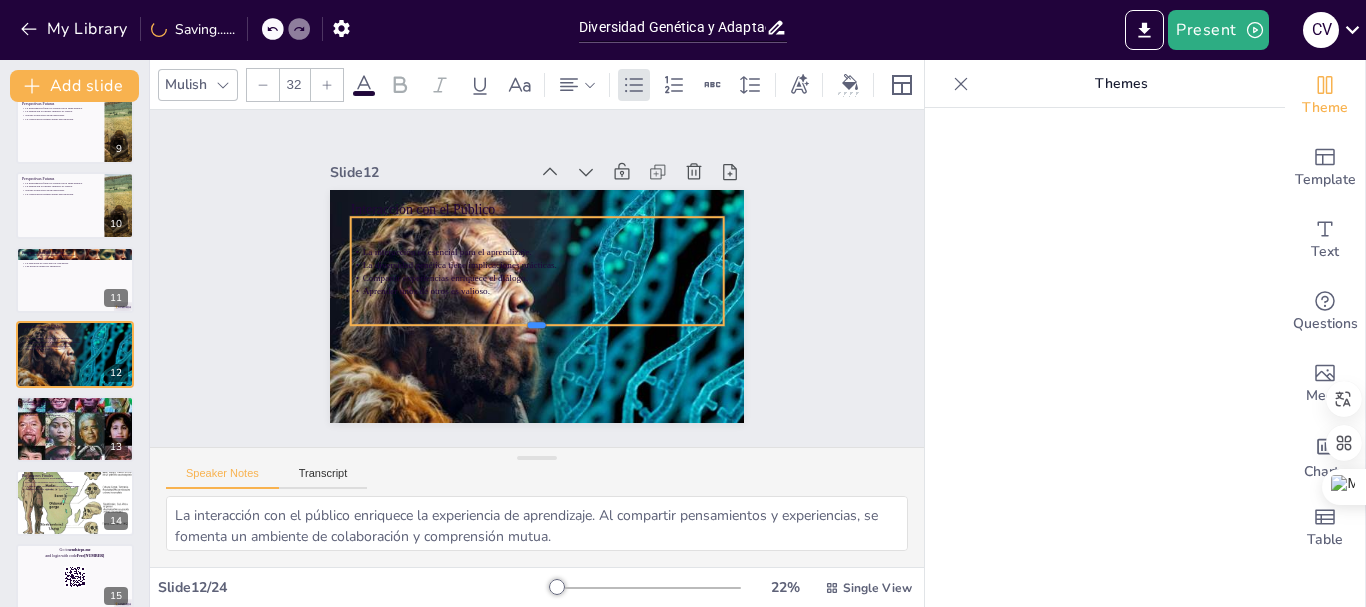 drag, startPoint x: 522, startPoint y: 254, endPoint x: 503, endPoint y: 324, distance: 72.53275 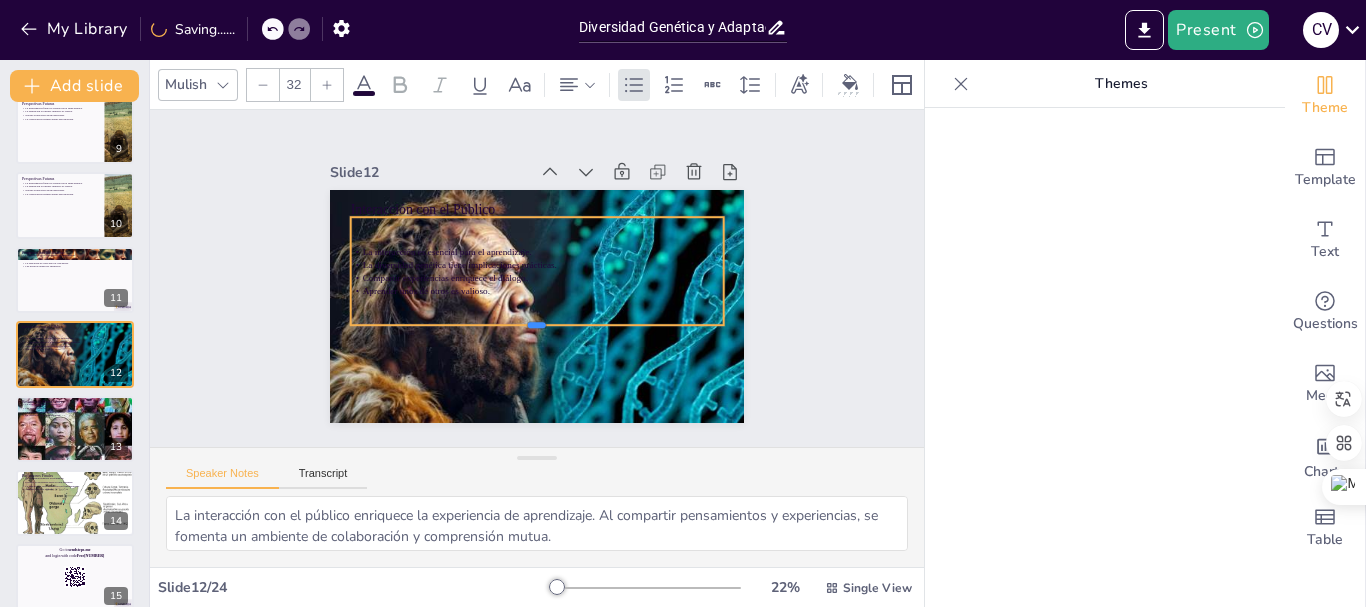 click at bounding box center (487, 300) 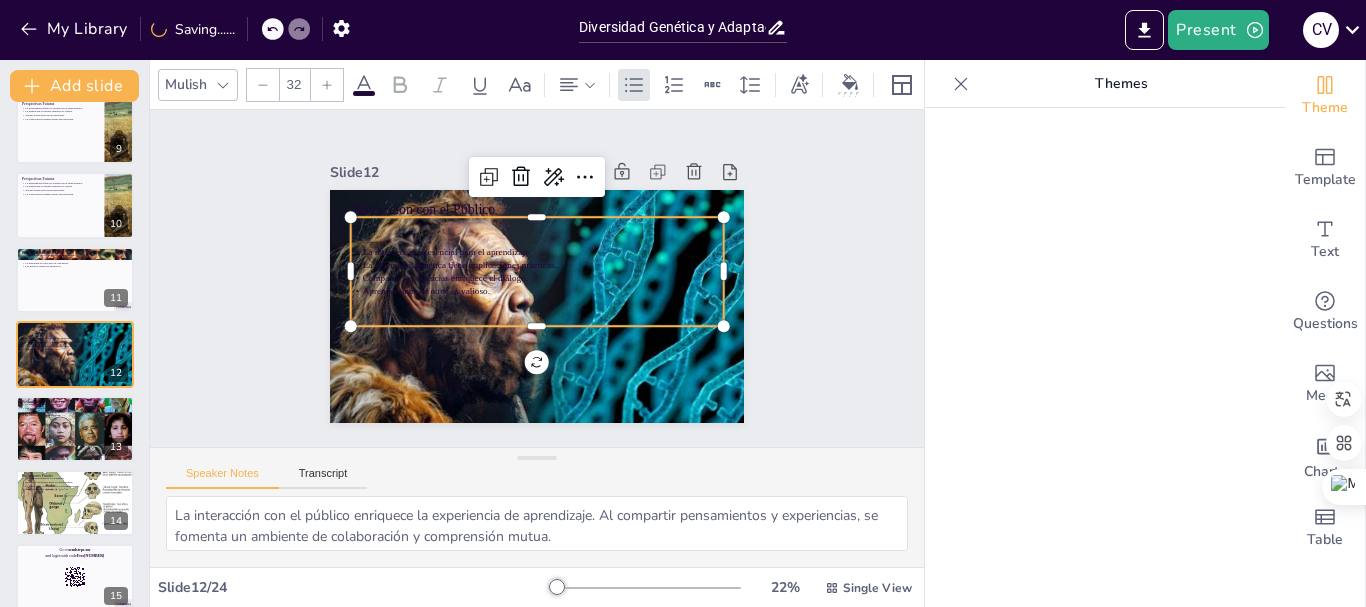 click on "La interacción es esencial para el aprendizaje." at bounding box center [556, 261] 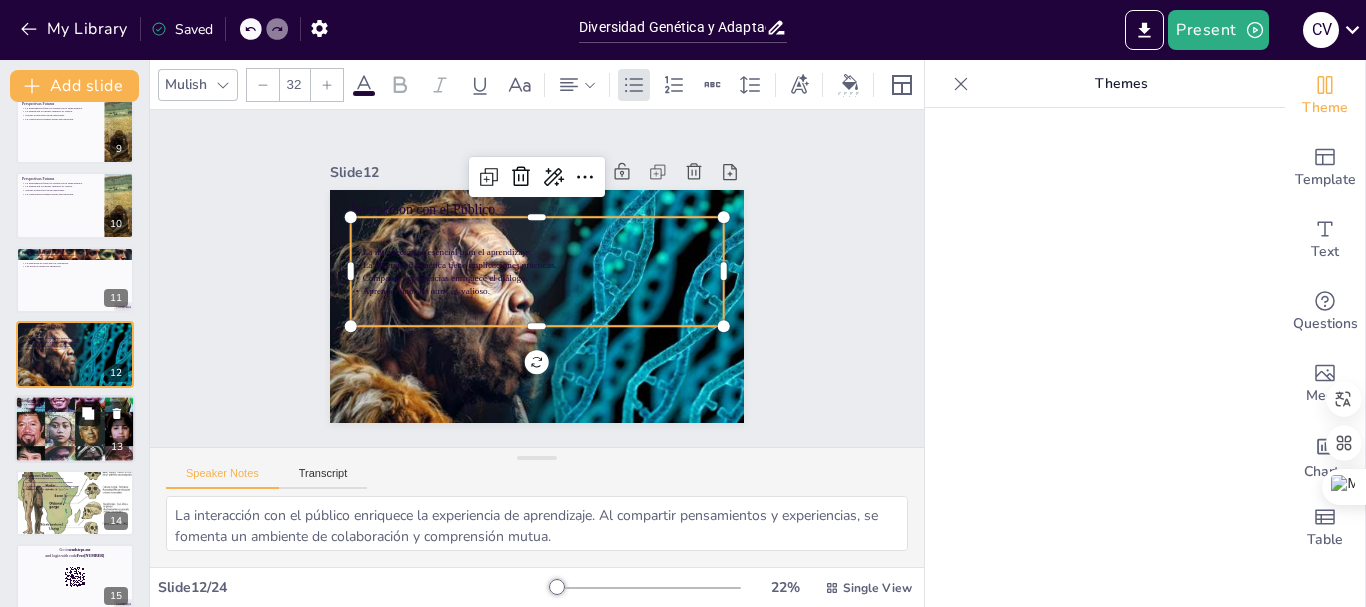 click 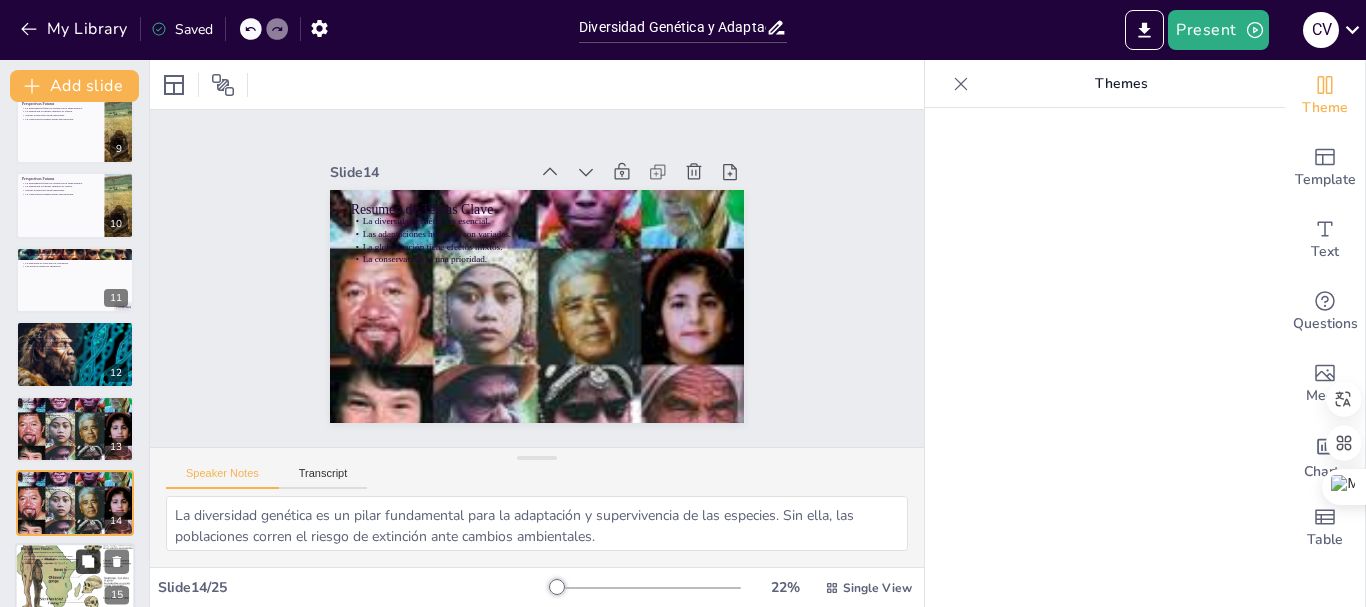 scroll, scrollTop: 764, scrollLeft: 0, axis: vertical 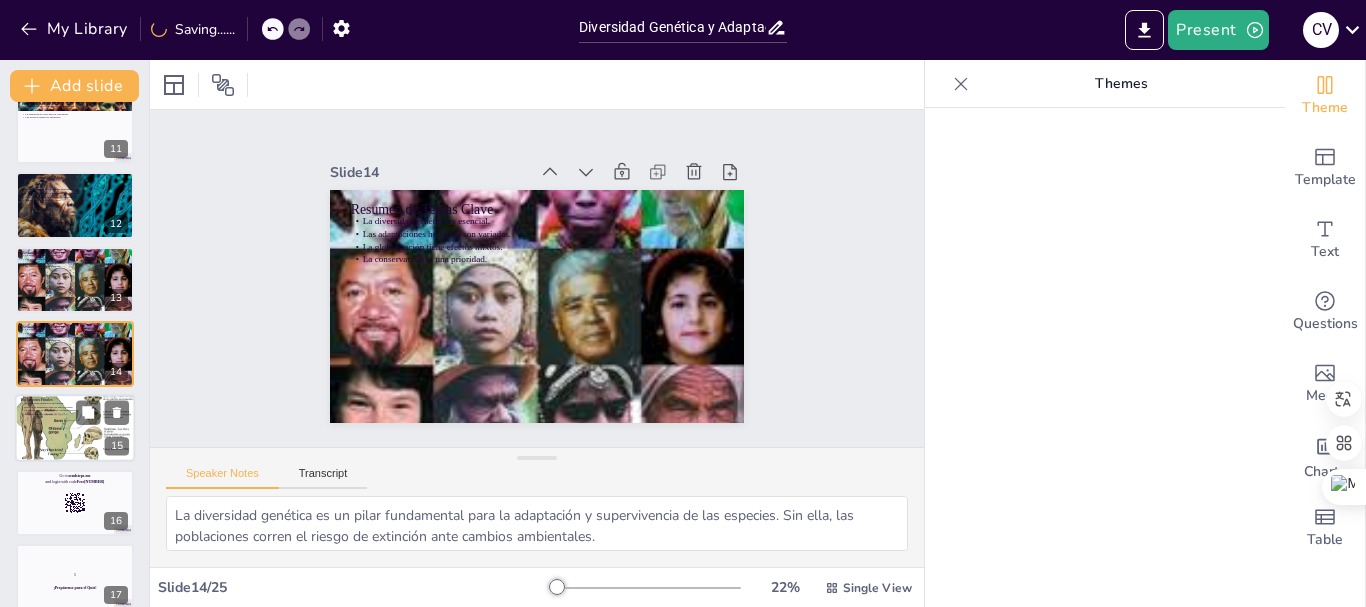 click at bounding box center [75, 429] 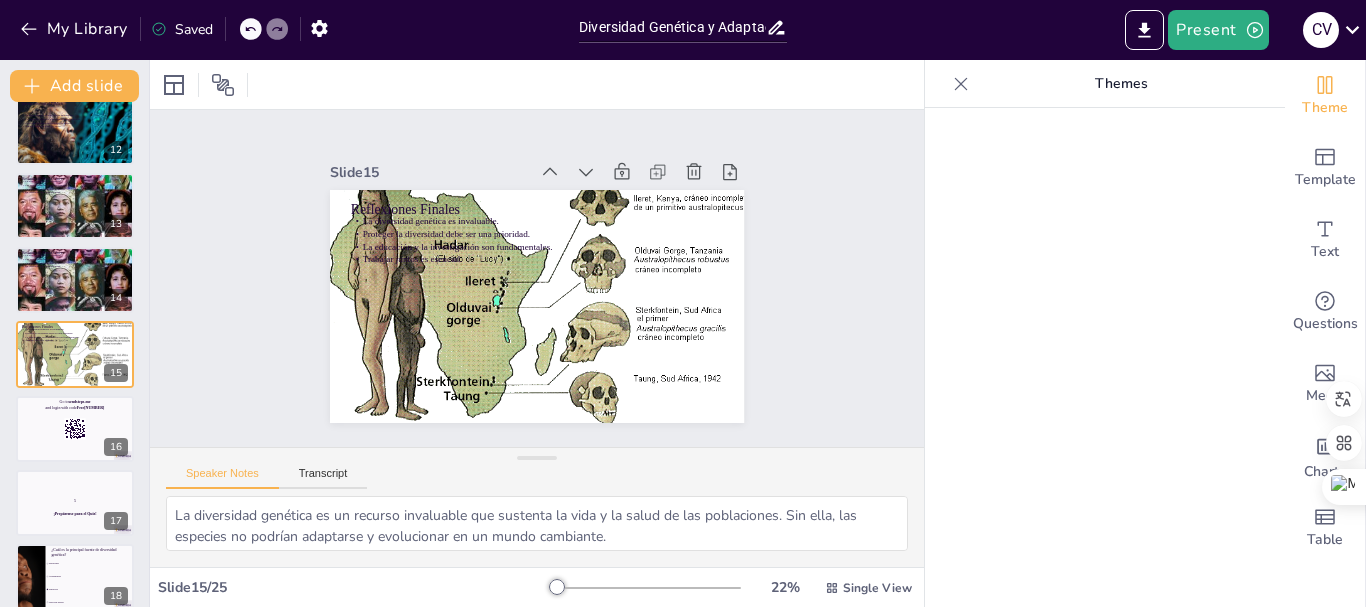 scroll, scrollTop: 938, scrollLeft: 0, axis: vertical 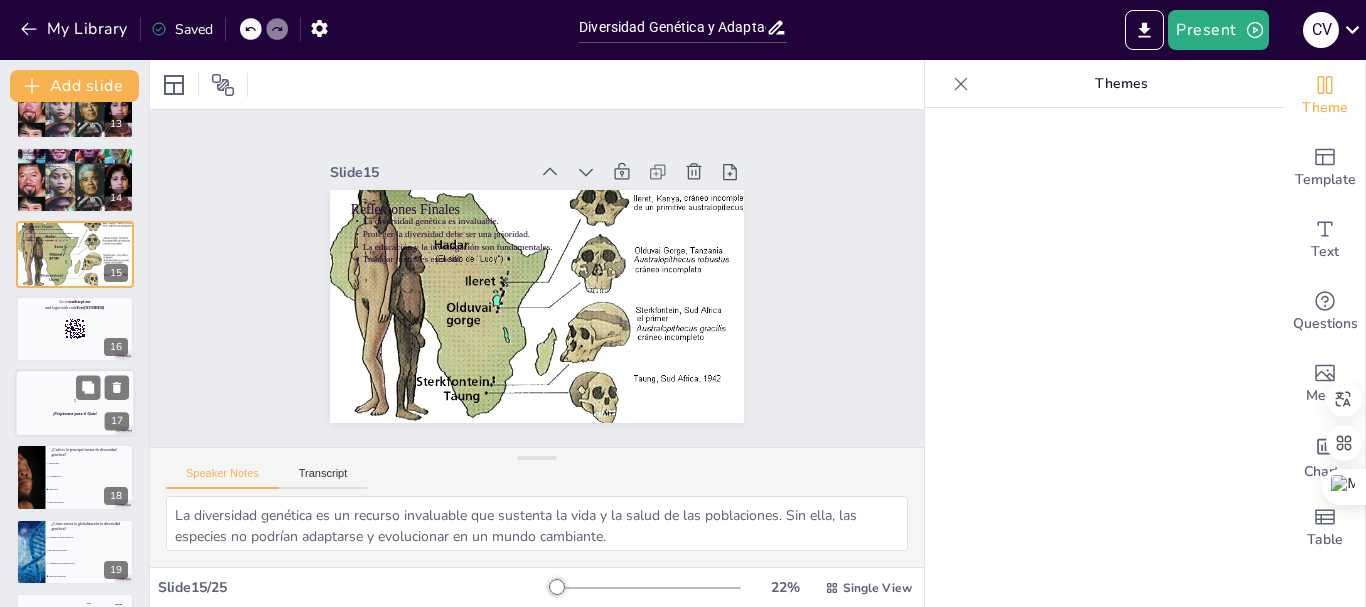 click on "5" at bounding box center [75, 401] 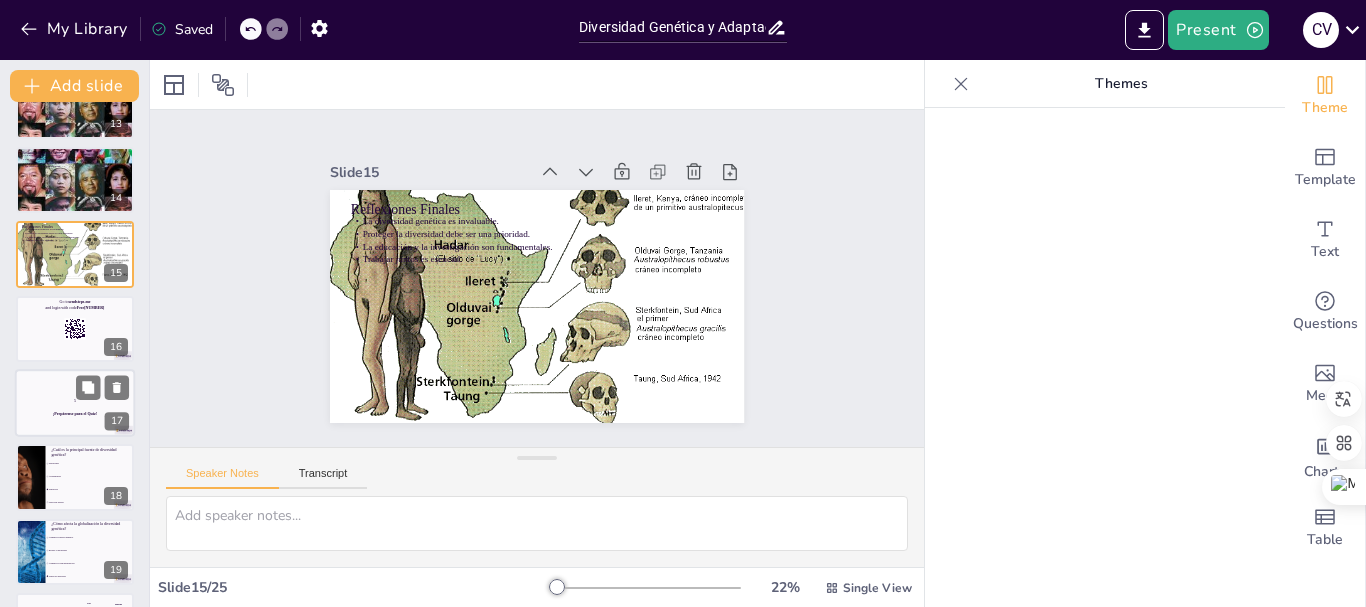 scroll, scrollTop: 987, scrollLeft: 0, axis: vertical 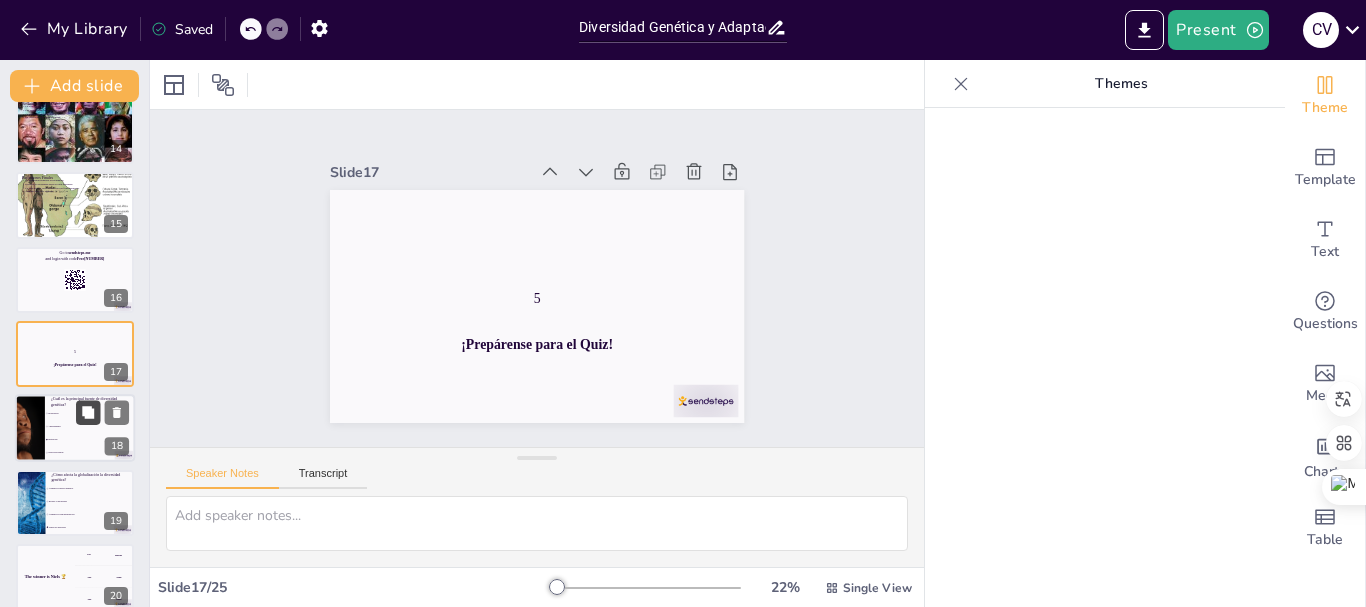 click at bounding box center [88, 413] 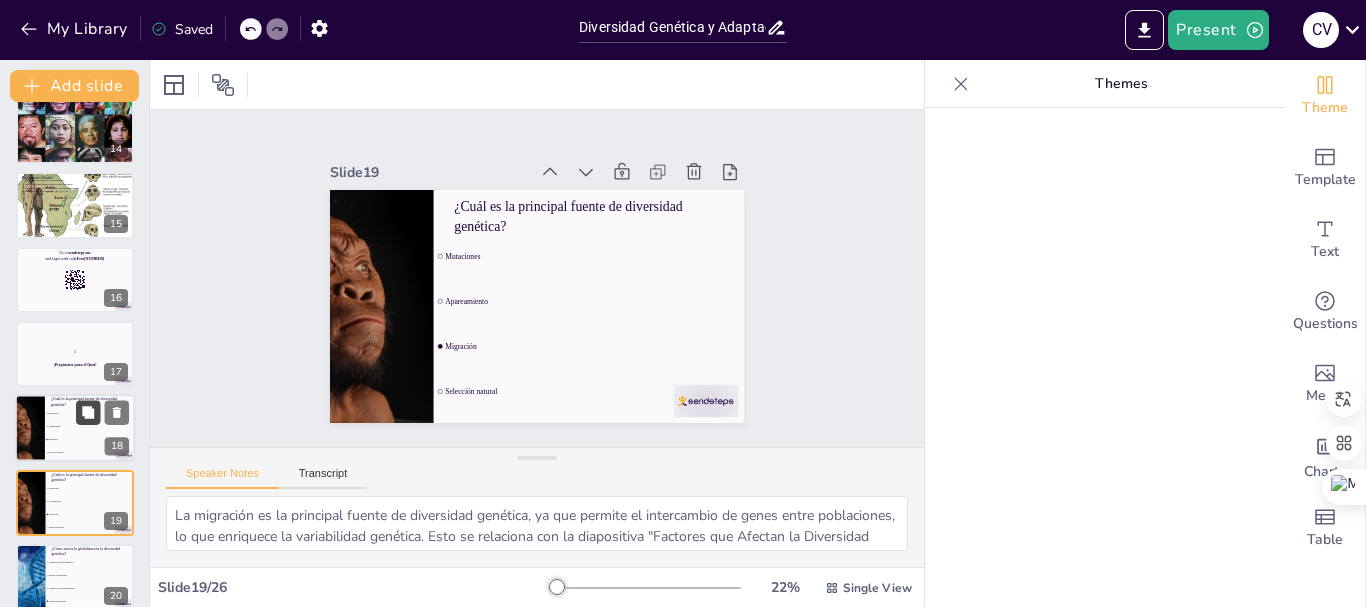 scroll, scrollTop: 1135, scrollLeft: 0, axis: vertical 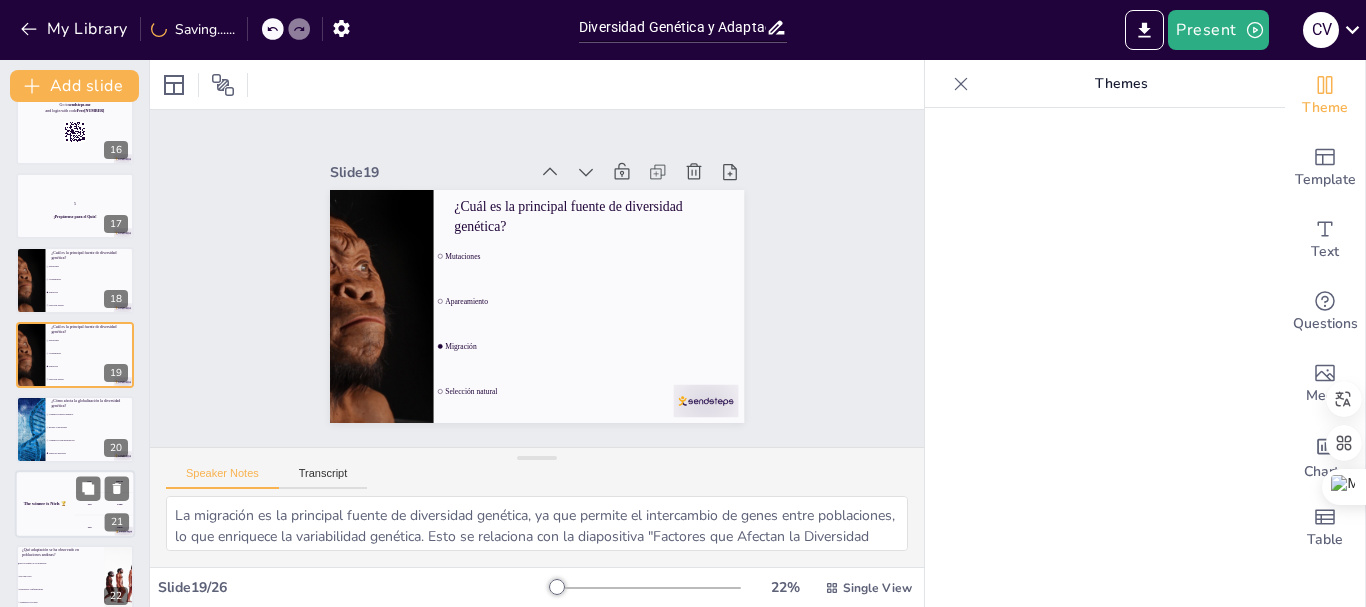 click on "The winner is   Niels 🏆" at bounding box center [45, 504] 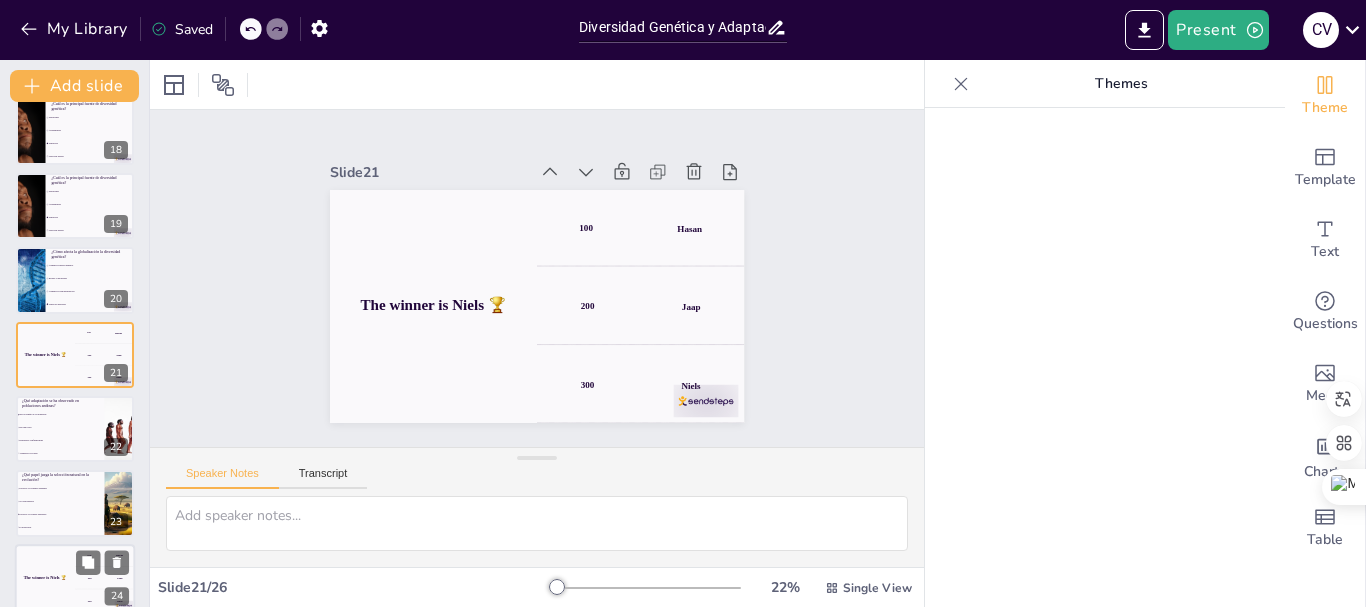 scroll, scrollTop: 1453, scrollLeft: 0, axis: vertical 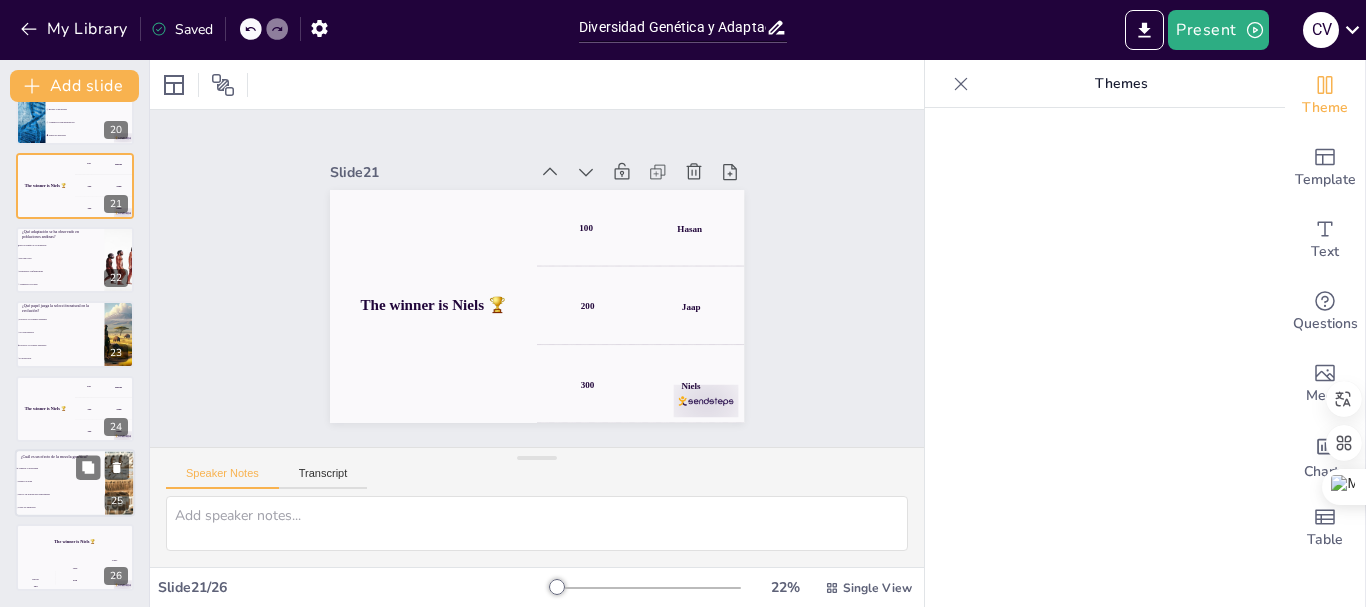click on "Reduce la salud" at bounding box center [60, 481] 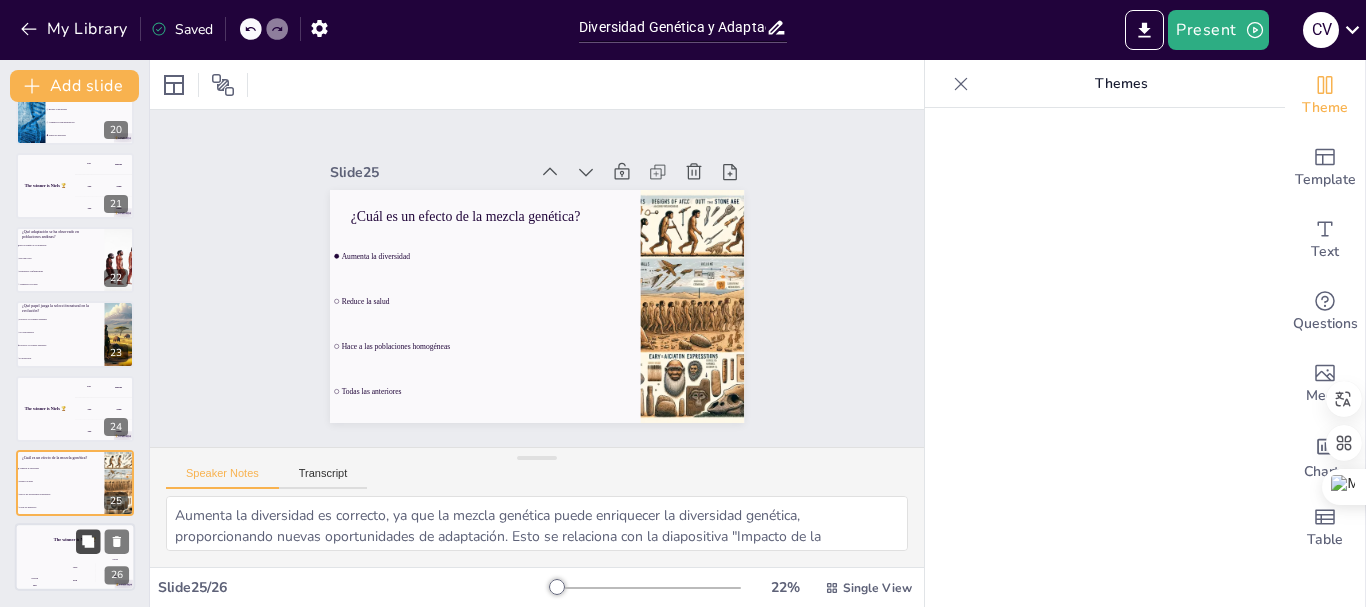 click 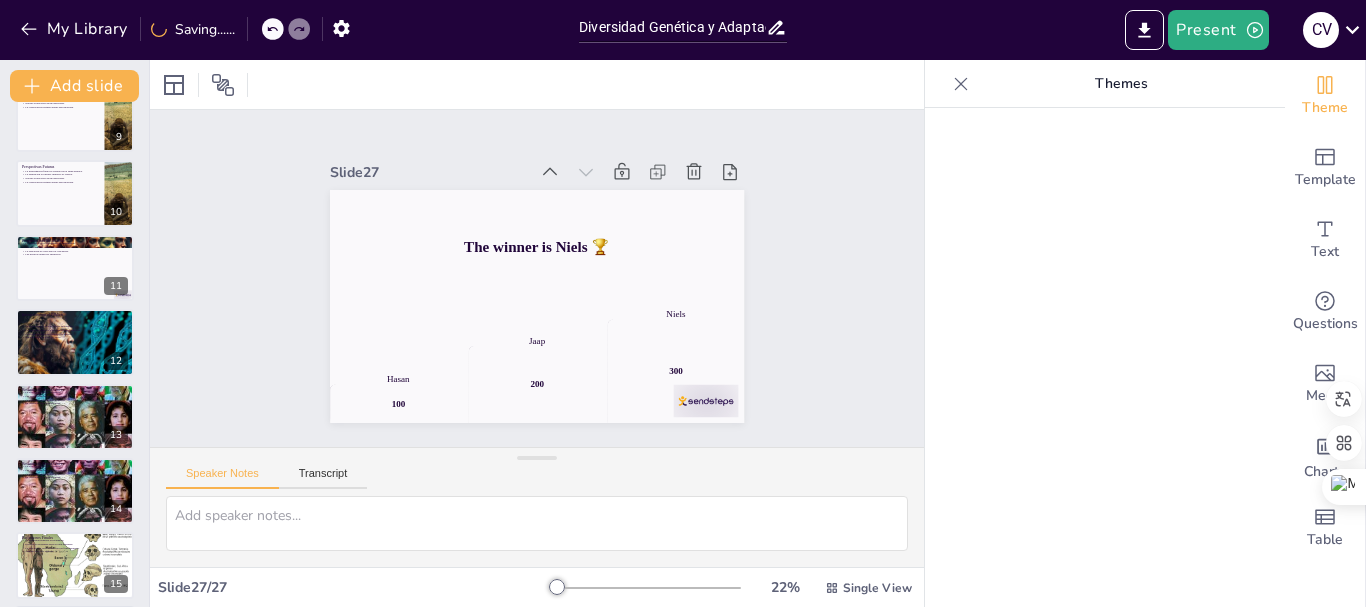scroll, scrollTop: 527, scrollLeft: 0, axis: vertical 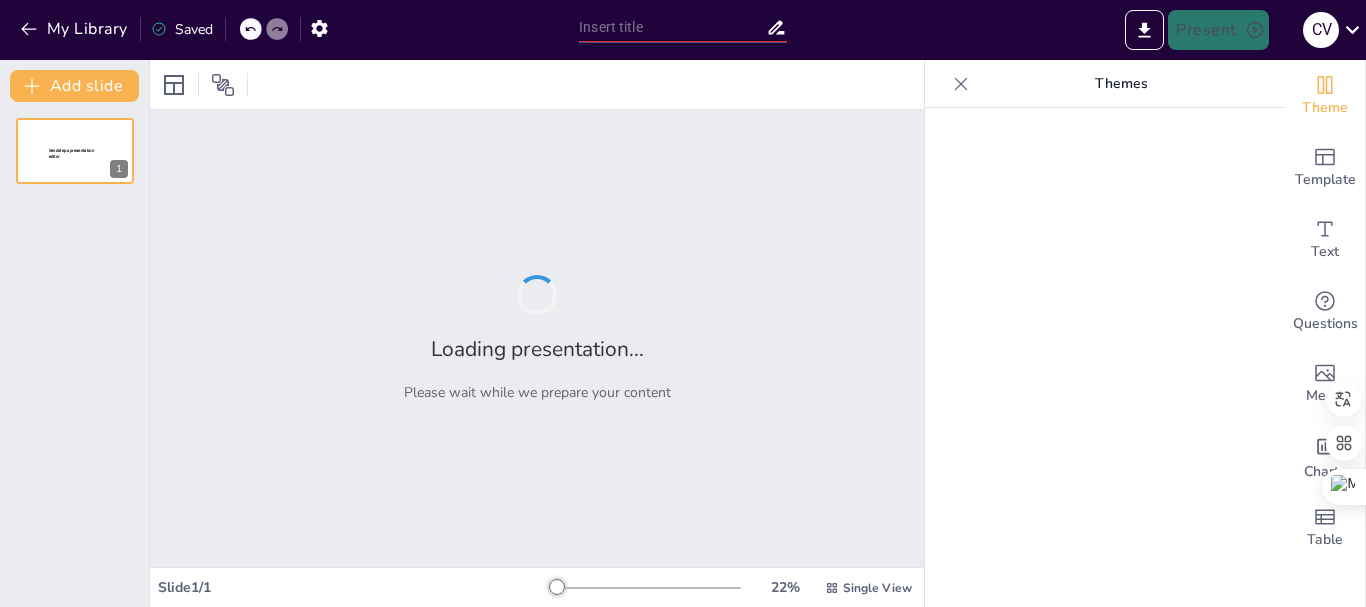 type on "La Evolución del Ser Humano: Un Análisis de la Hominización" 